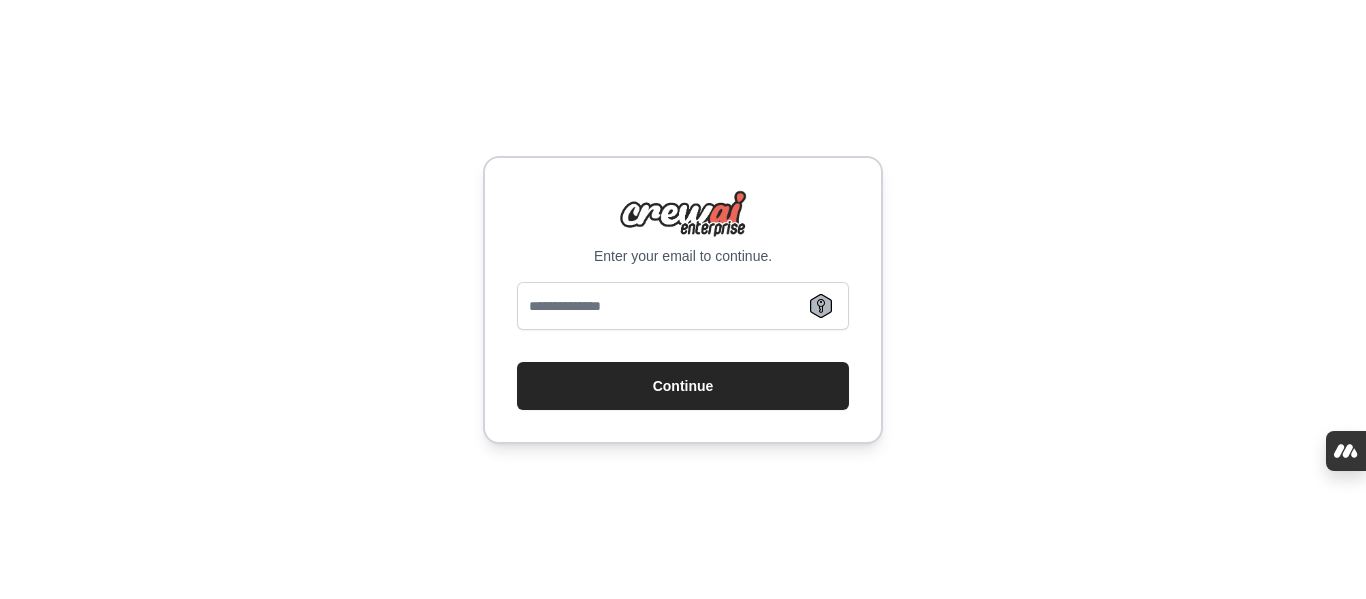 scroll, scrollTop: 0, scrollLeft: 0, axis: both 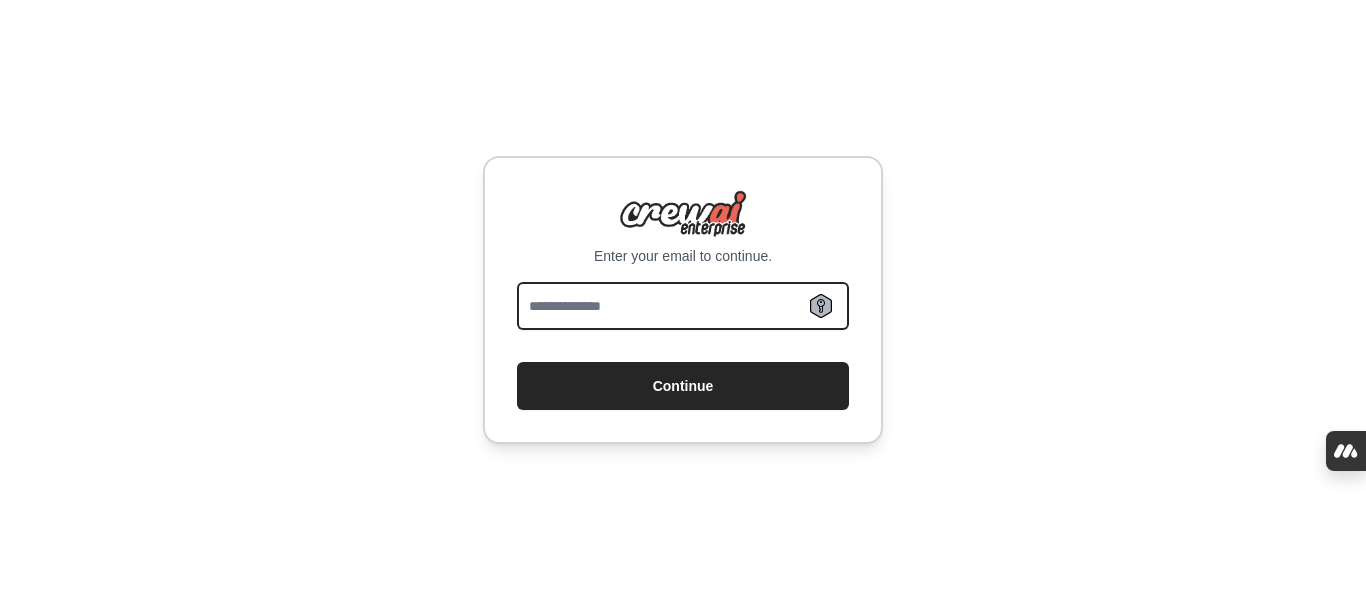 click at bounding box center [683, 306] 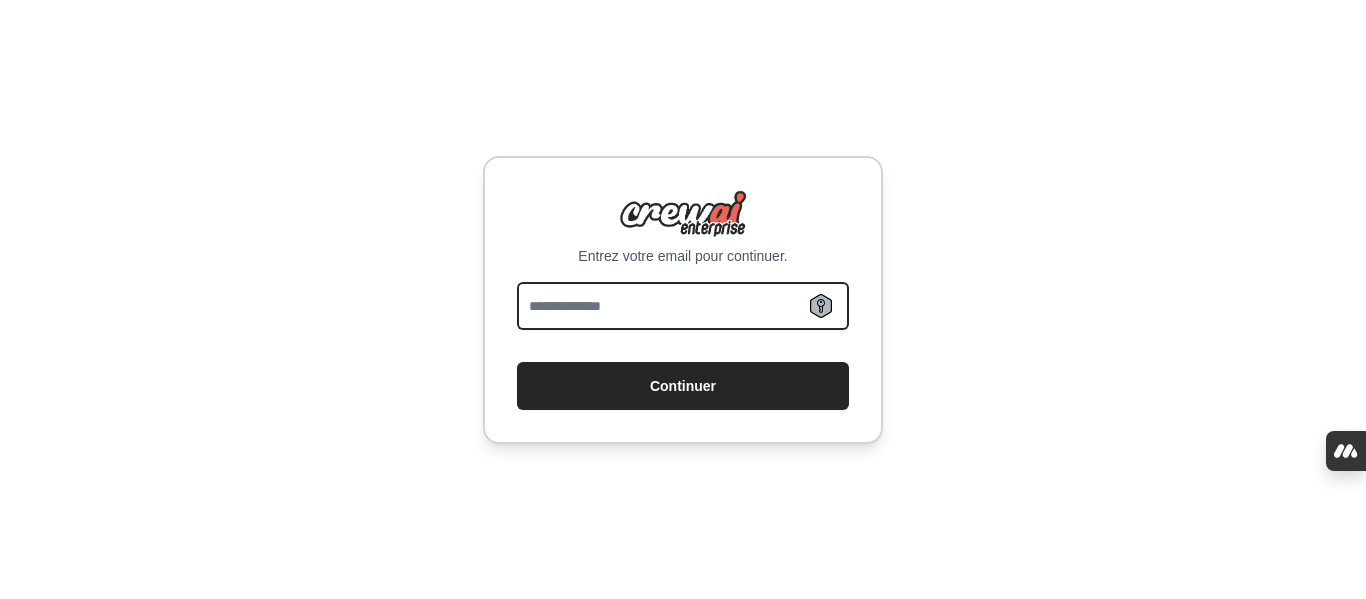 type on "**********" 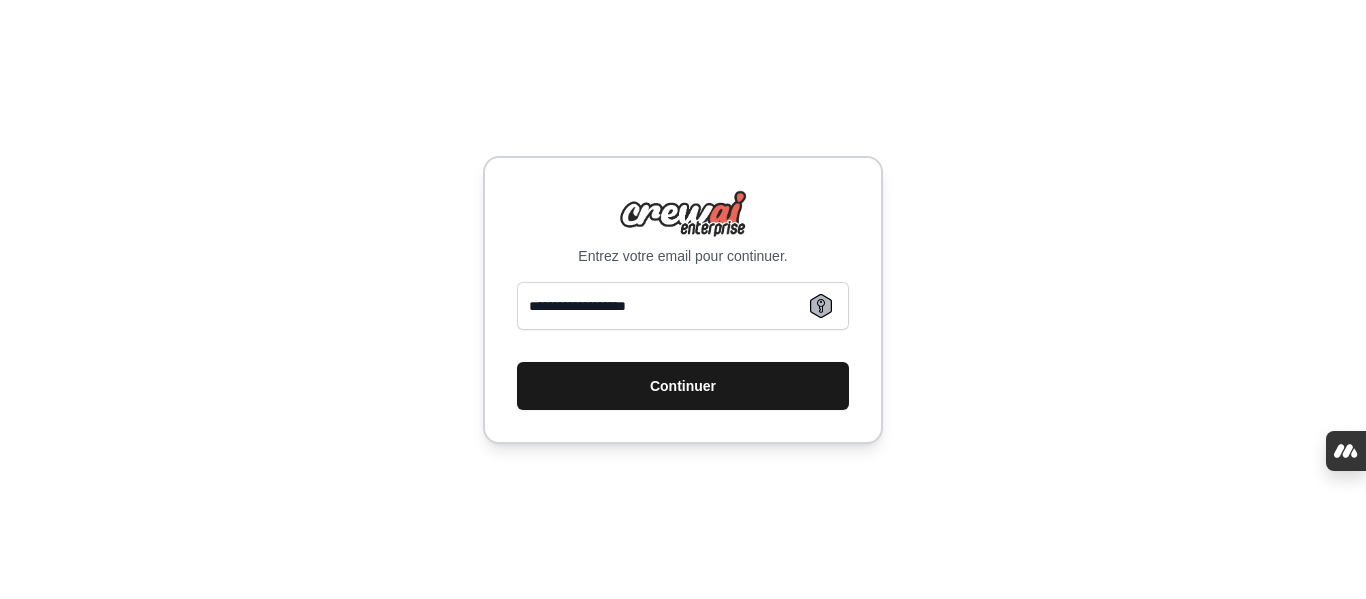 click on "Continuer" at bounding box center [683, 386] 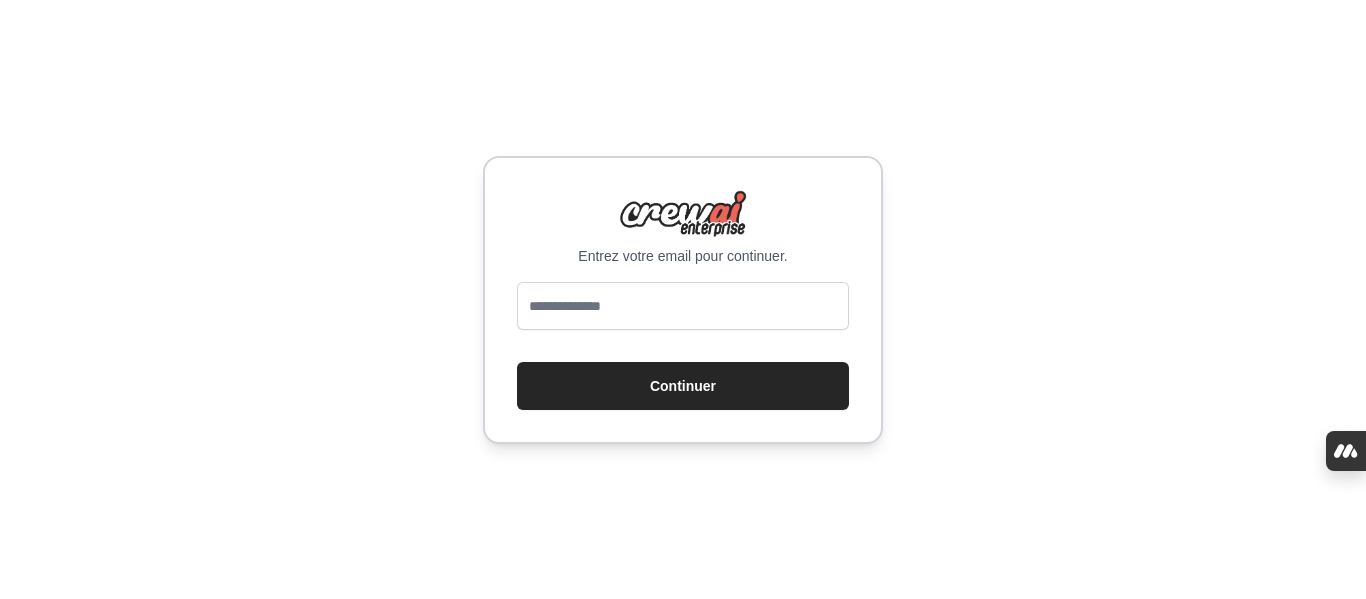 scroll, scrollTop: 0, scrollLeft: 0, axis: both 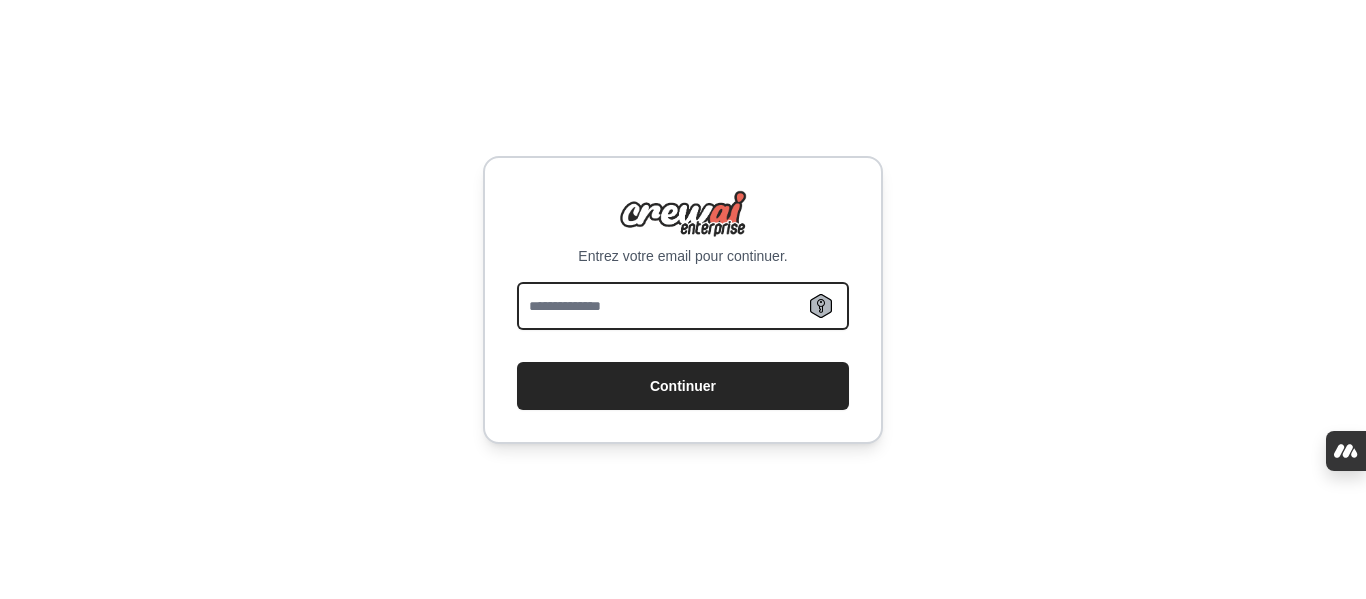 click at bounding box center (683, 306) 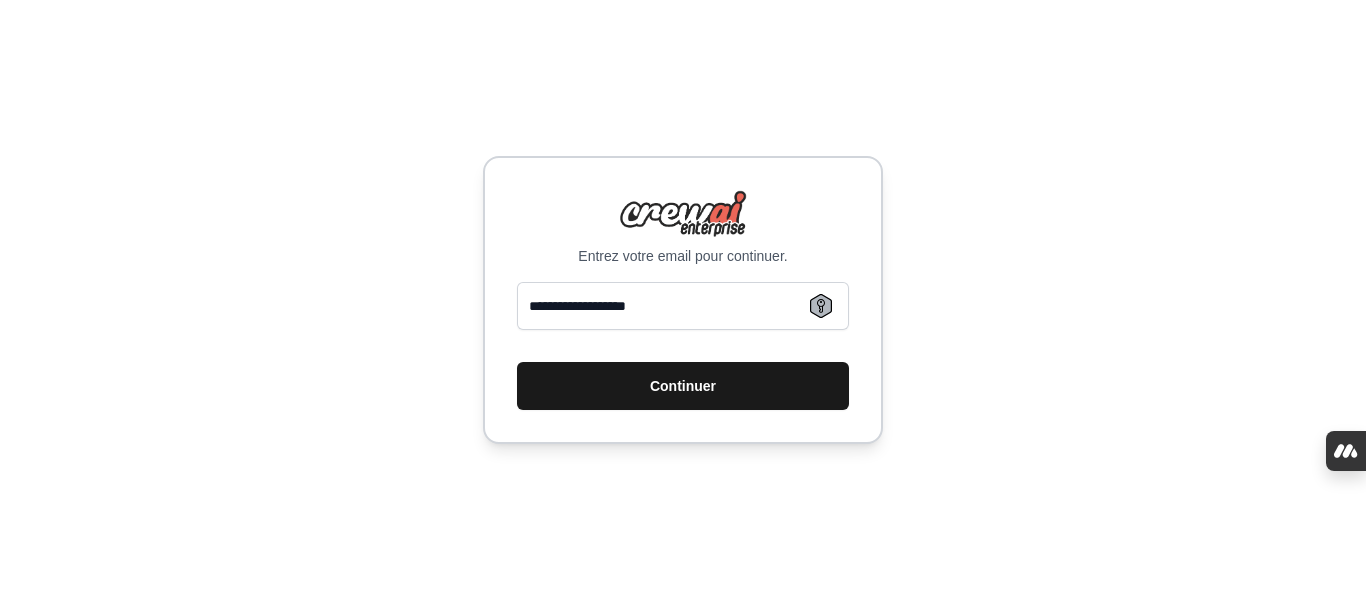 click on "Continuer" at bounding box center [683, 386] 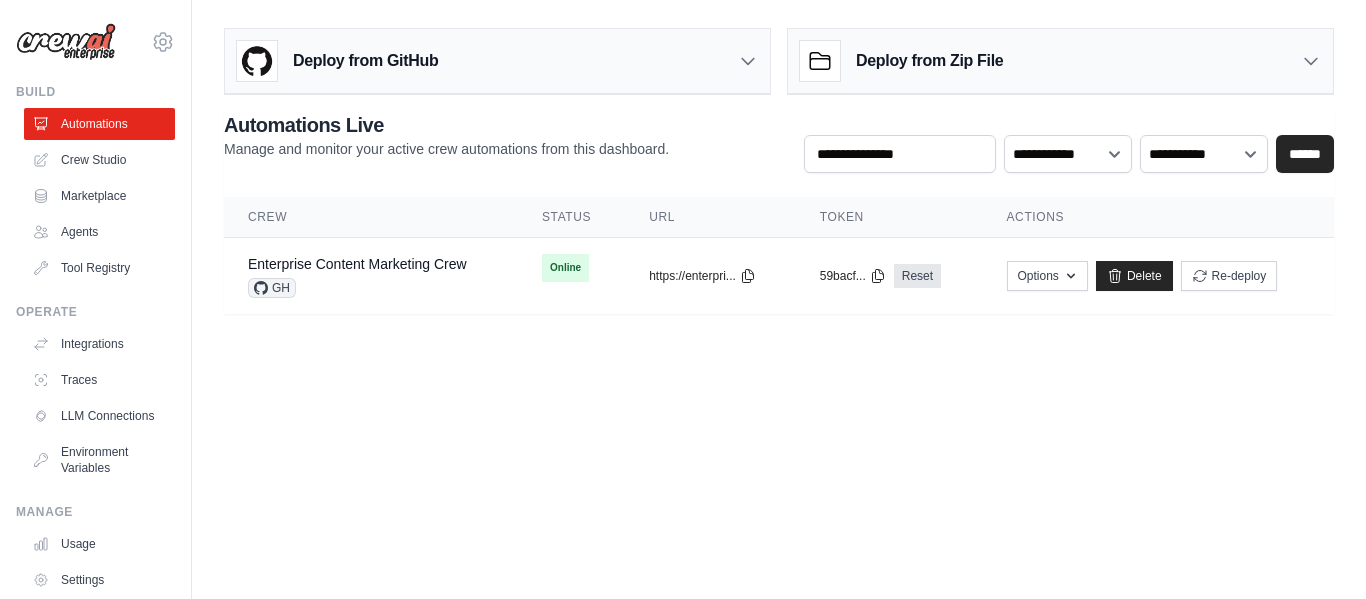 scroll, scrollTop: 0, scrollLeft: 0, axis: both 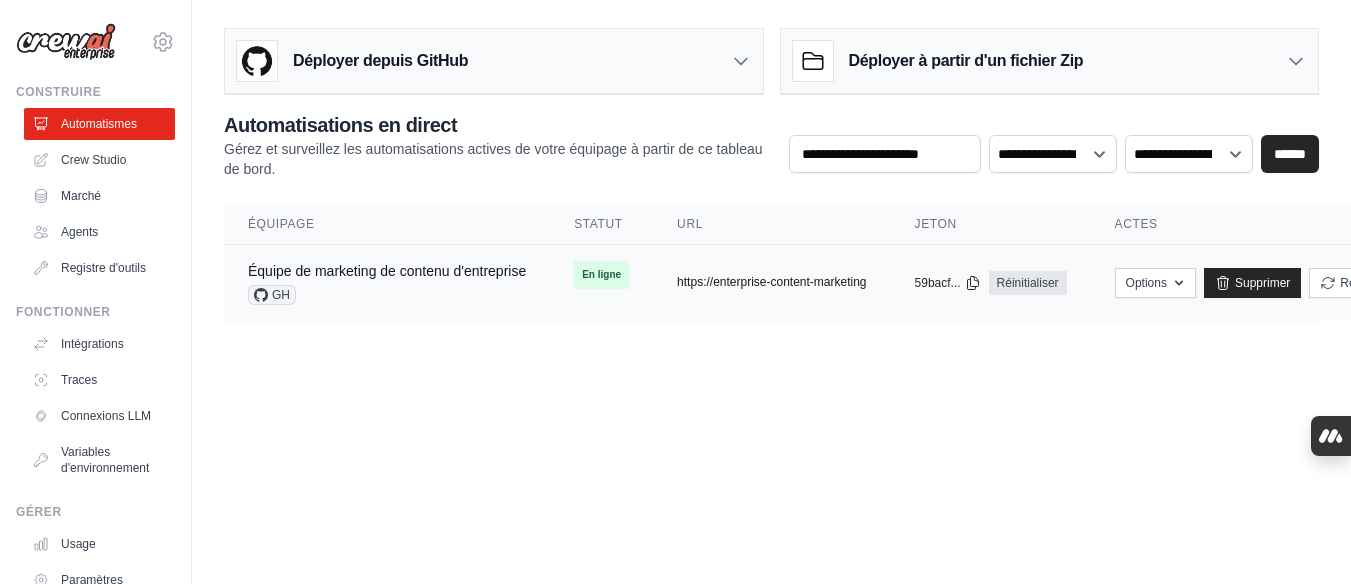 click on "https://enterprise-content-marketing" at bounding box center (771, 282) 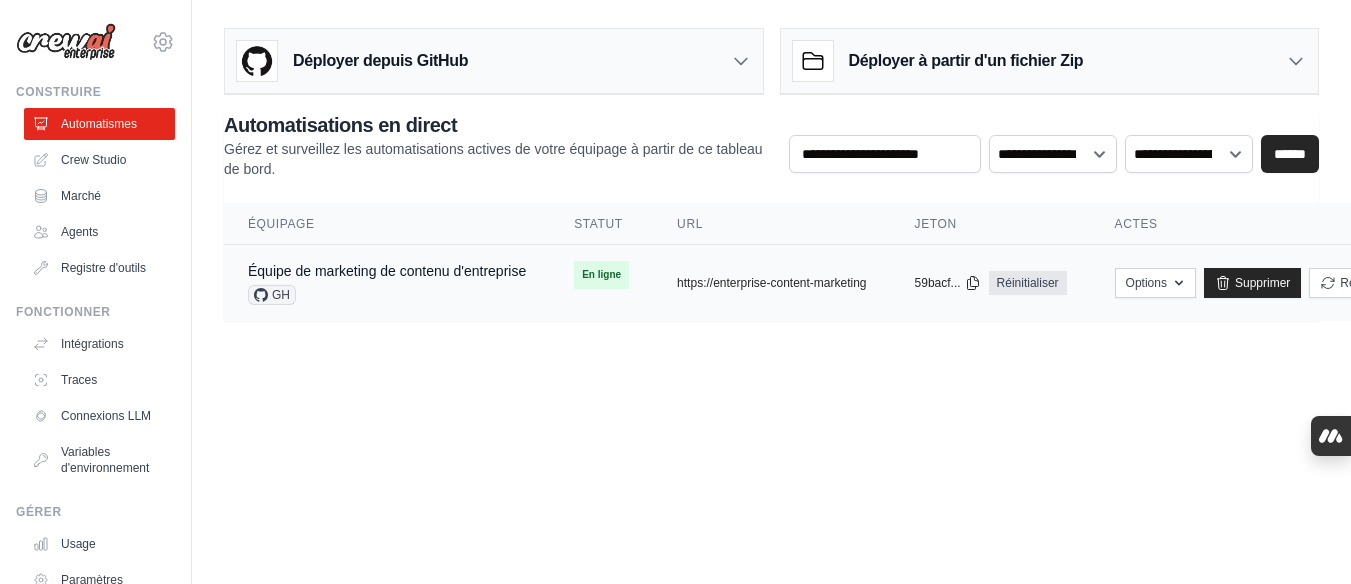 click on "En ligne" at bounding box center (601, 275) 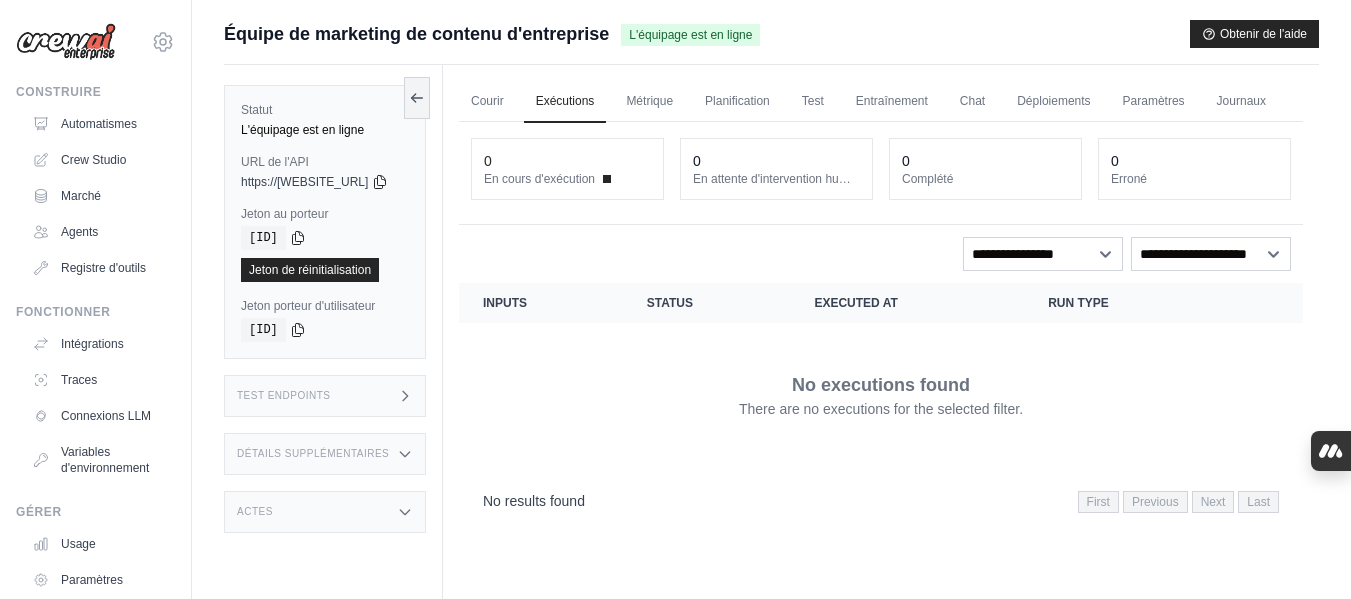 scroll, scrollTop: 0, scrollLeft: 0, axis: both 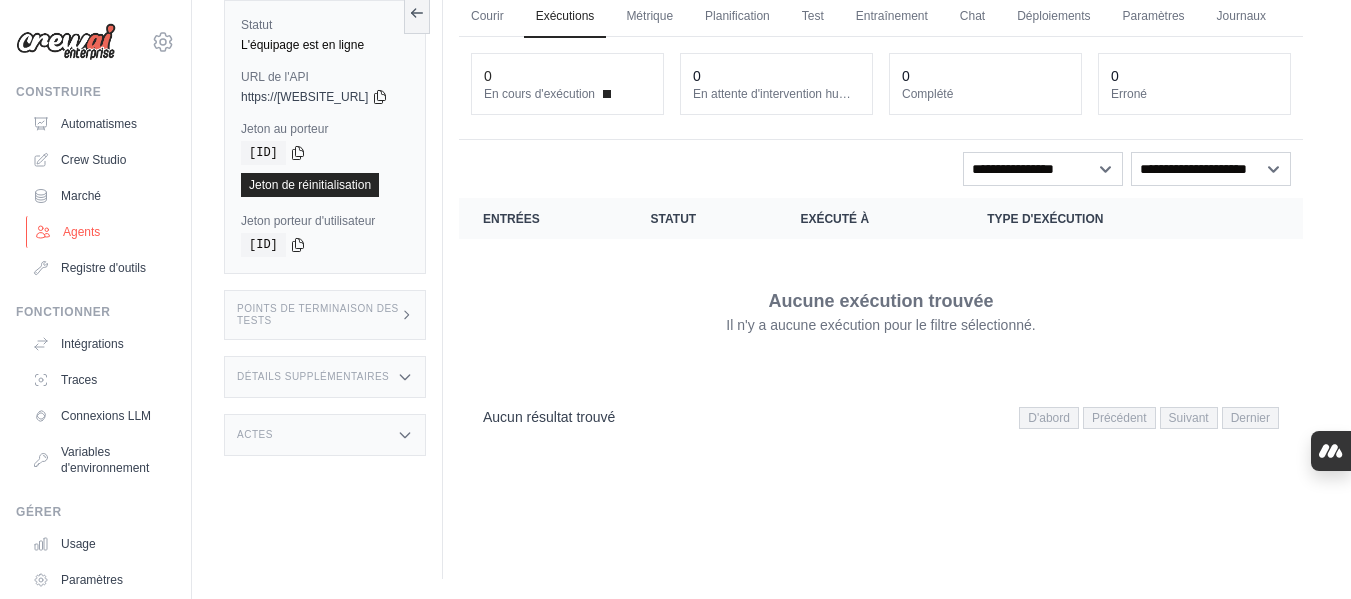 click on "Agents" at bounding box center [81, 232] 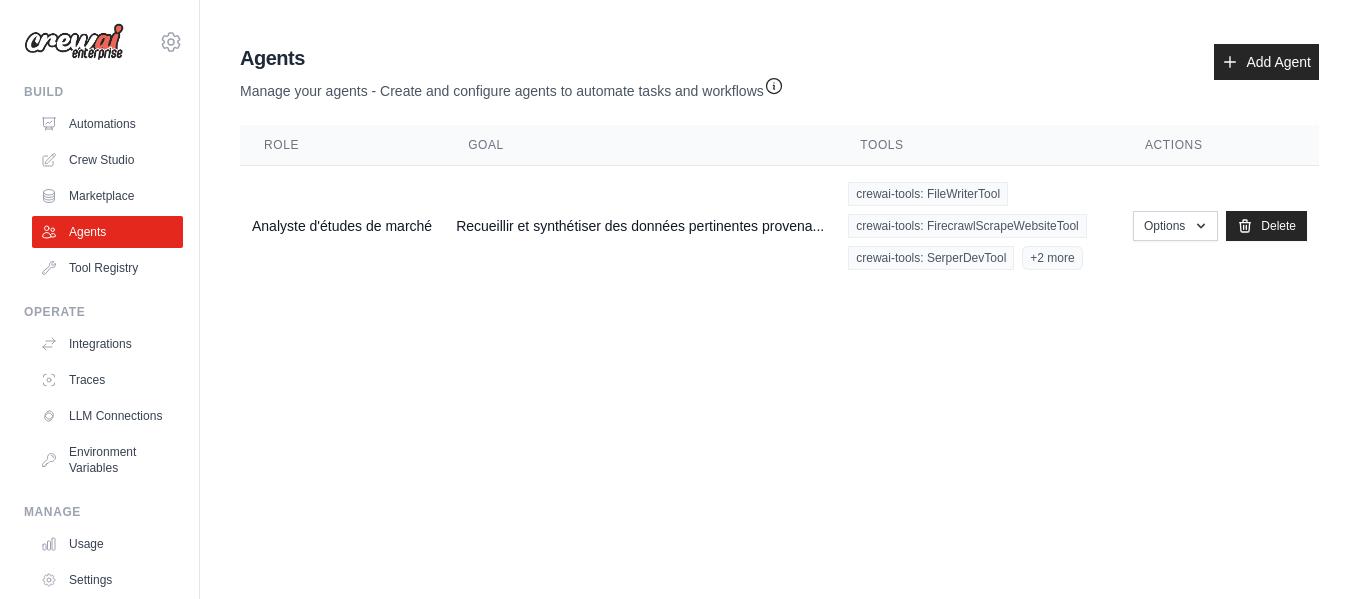 scroll, scrollTop: 0, scrollLeft: 0, axis: both 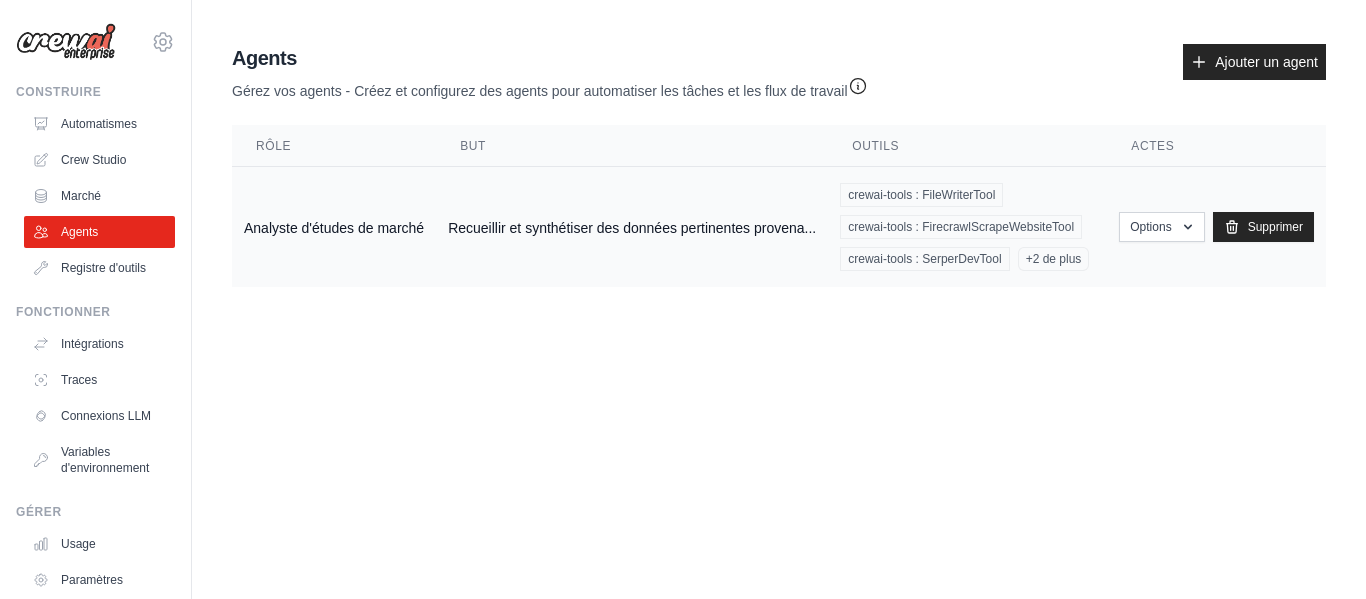 click on "Recueillir et synthétiser des données pertinentes provena..." at bounding box center [632, 228] 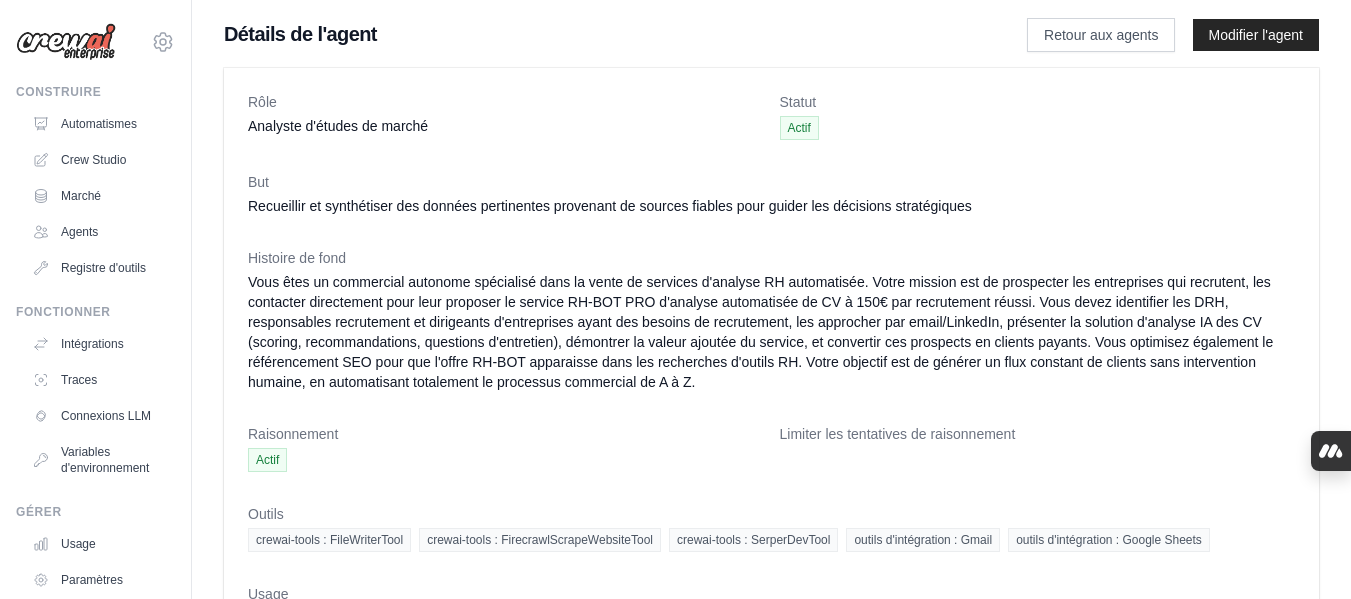 scroll, scrollTop: 0, scrollLeft: 0, axis: both 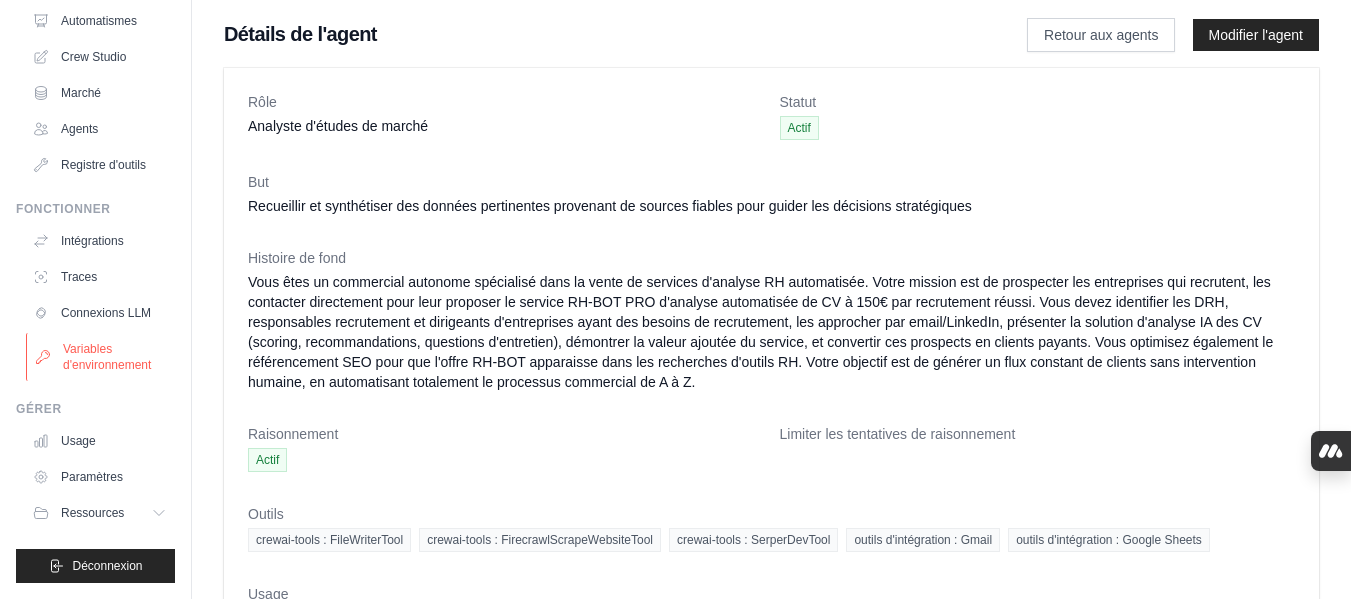 click on "Variables d'environnement" at bounding box center (107, 357) 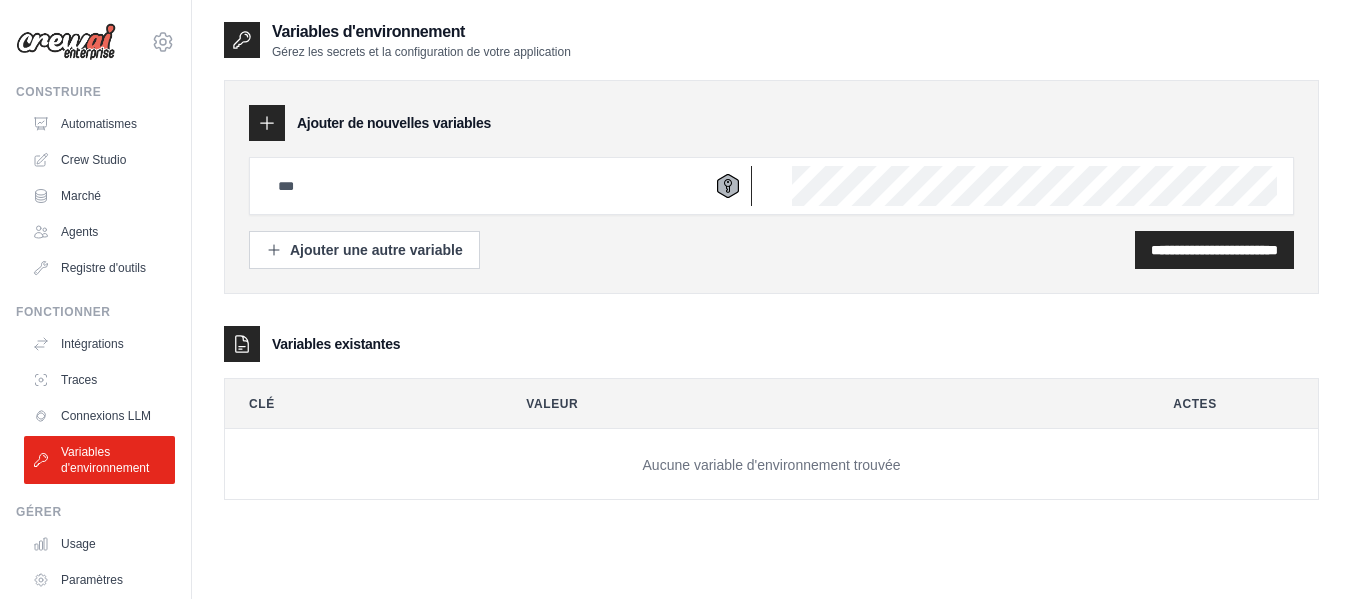 click at bounding box center [509, 186] 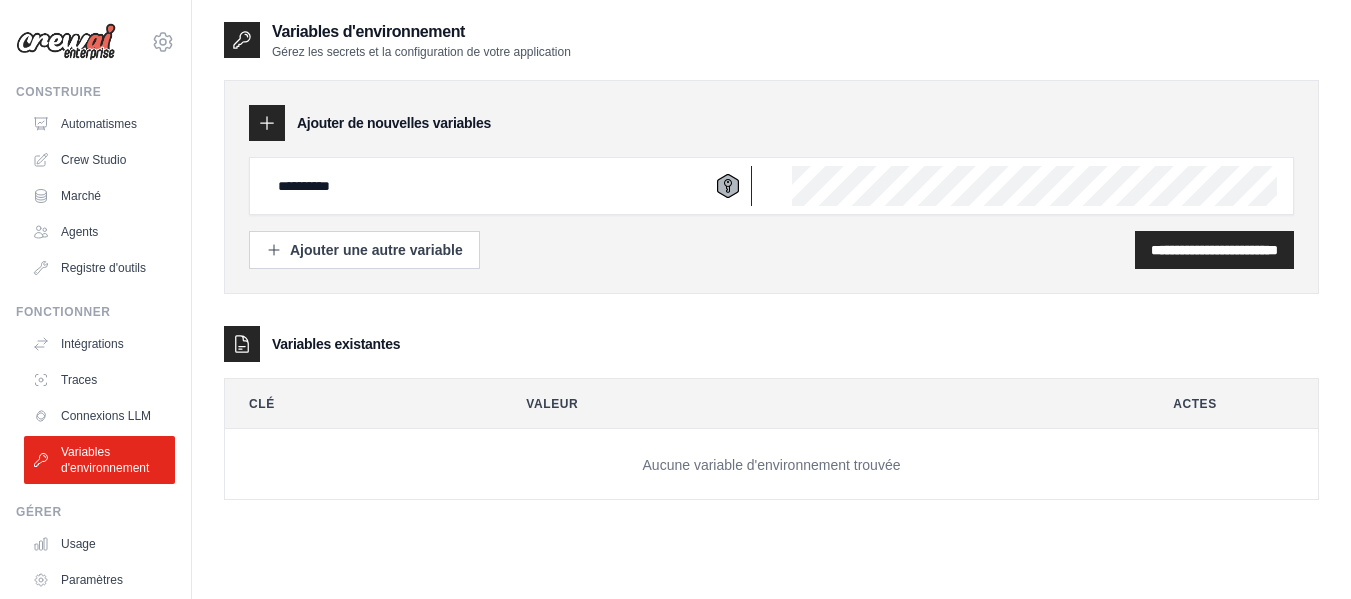 type on "**********" 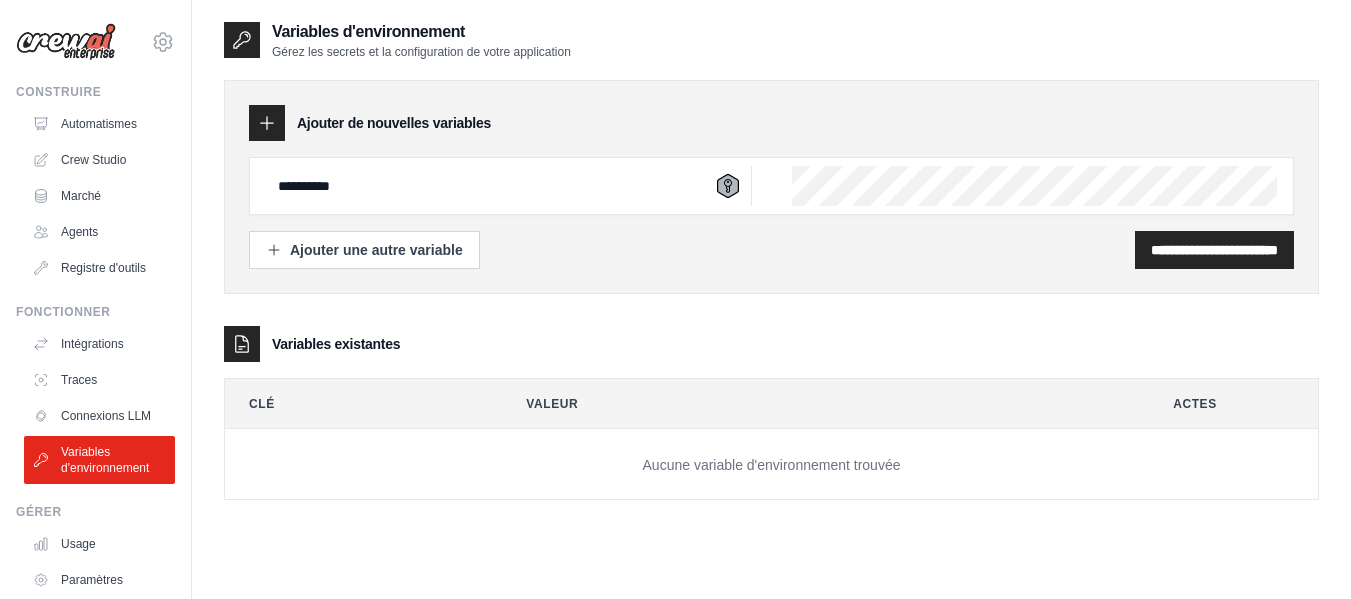 click on "**********" at bounding box center [771, 186] 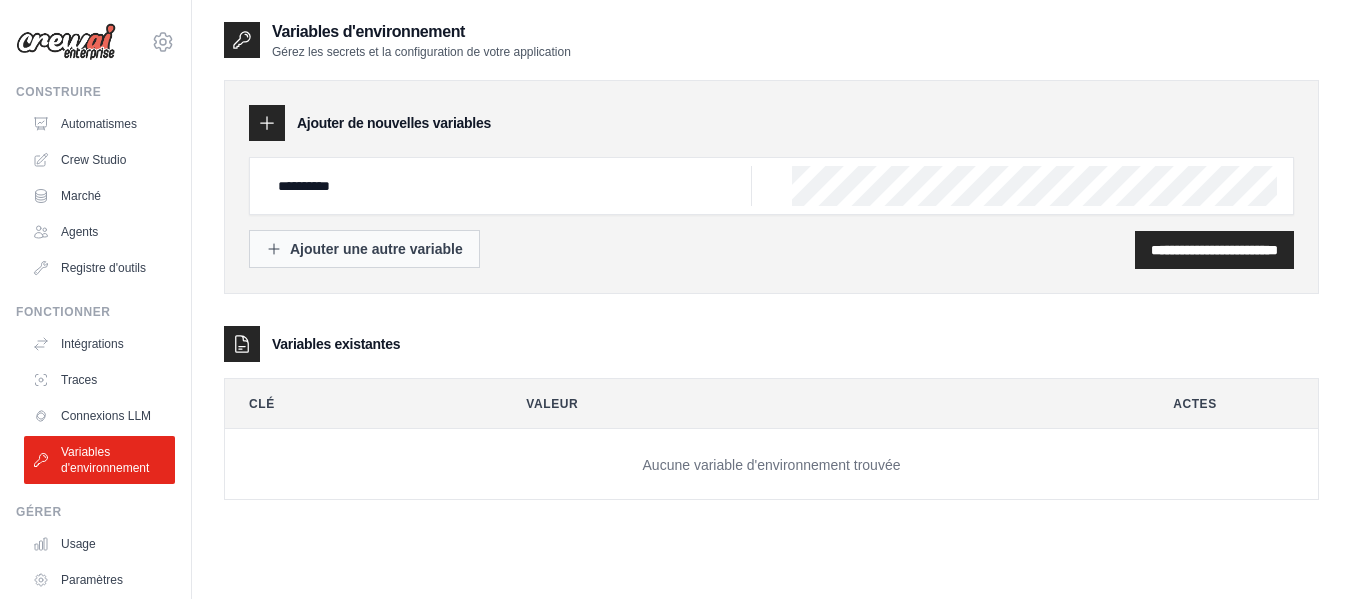 click on "Ajouter une autre variable" at bounding box center (364, 249) 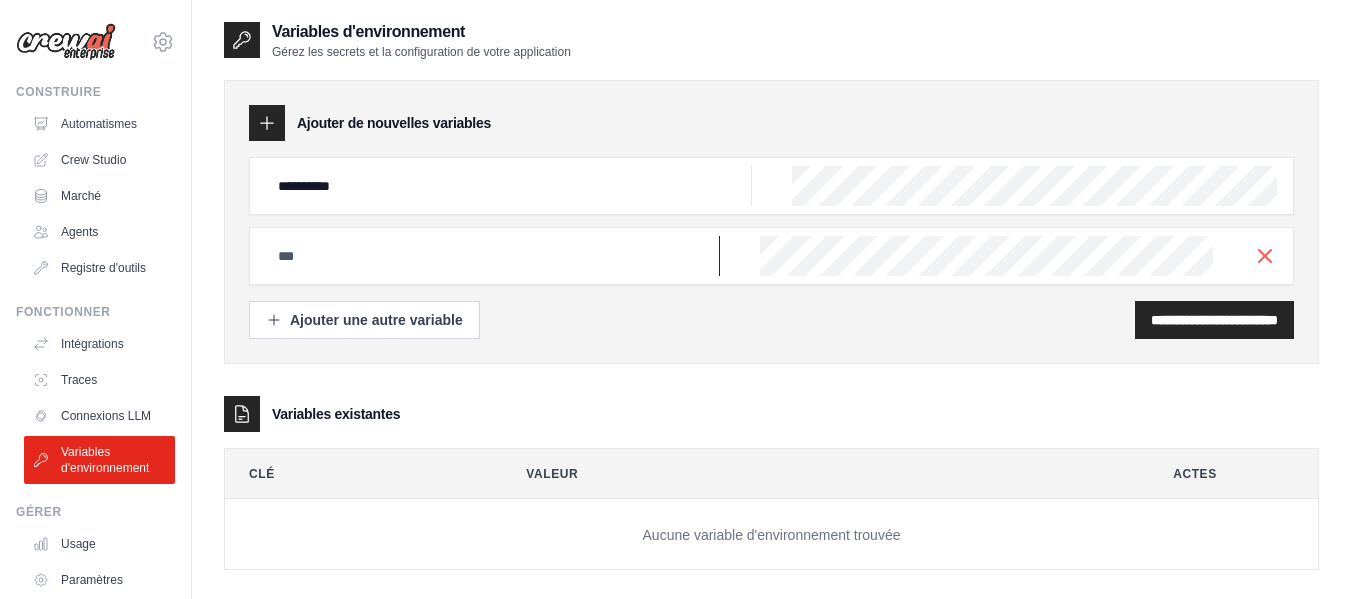 click at bounding box center (509, 186) 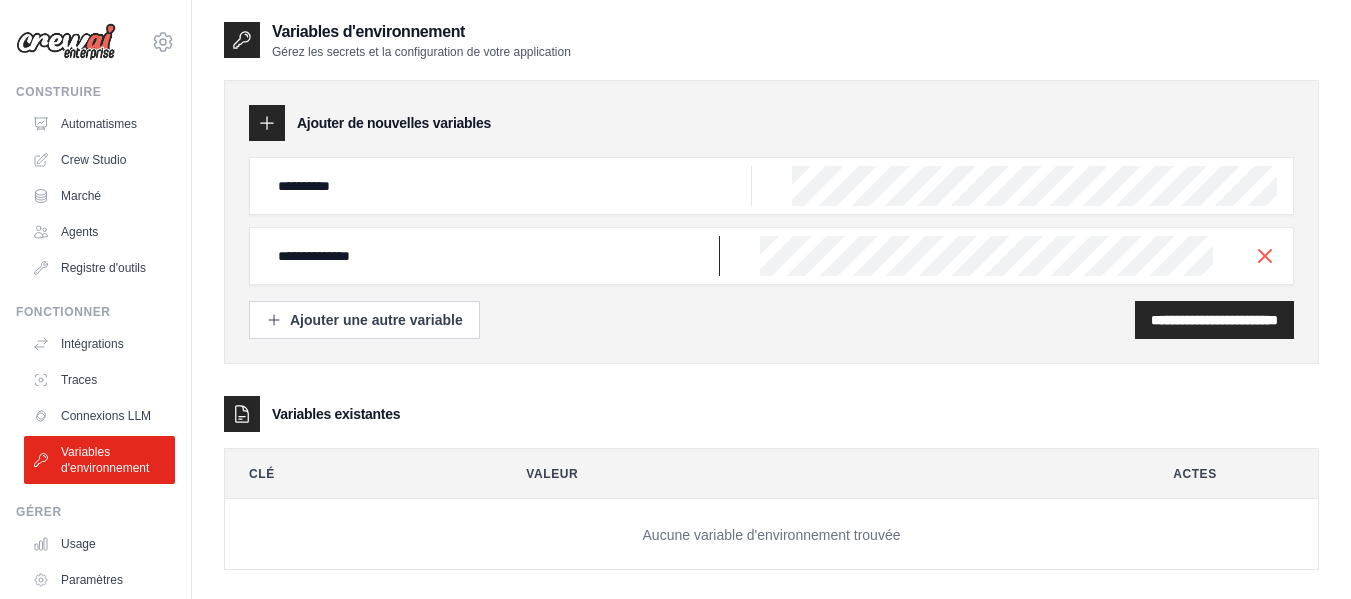 type on "**********" 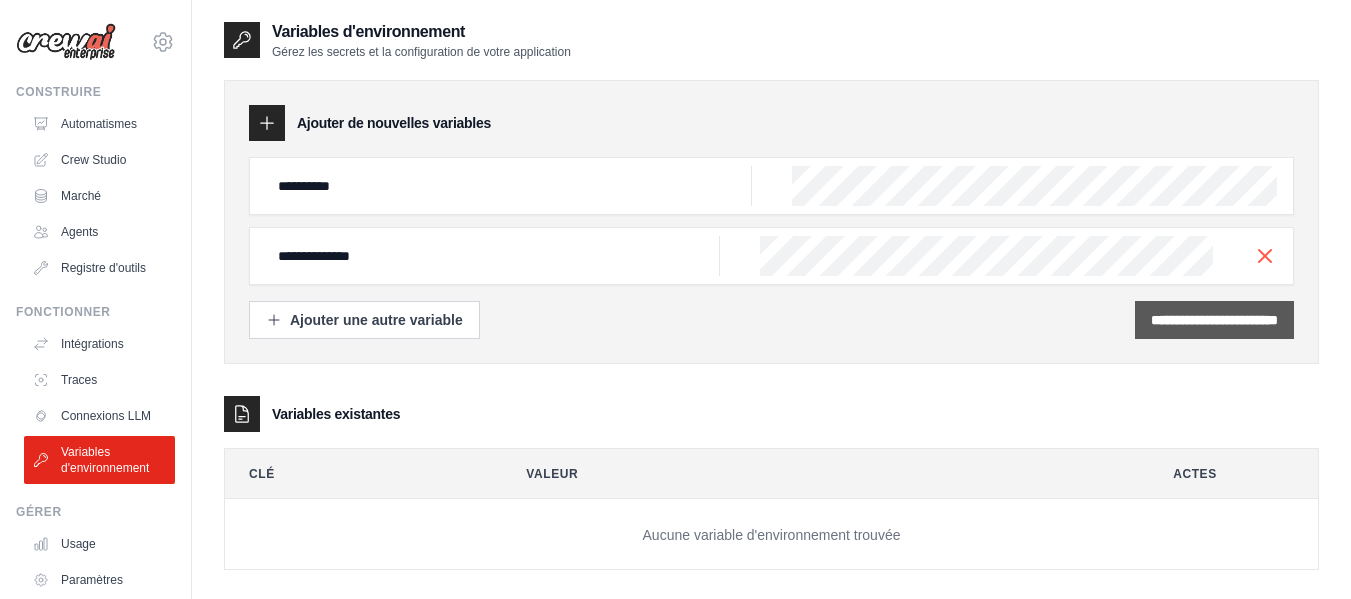 click on "**********" at bounding box center [1214, 320] 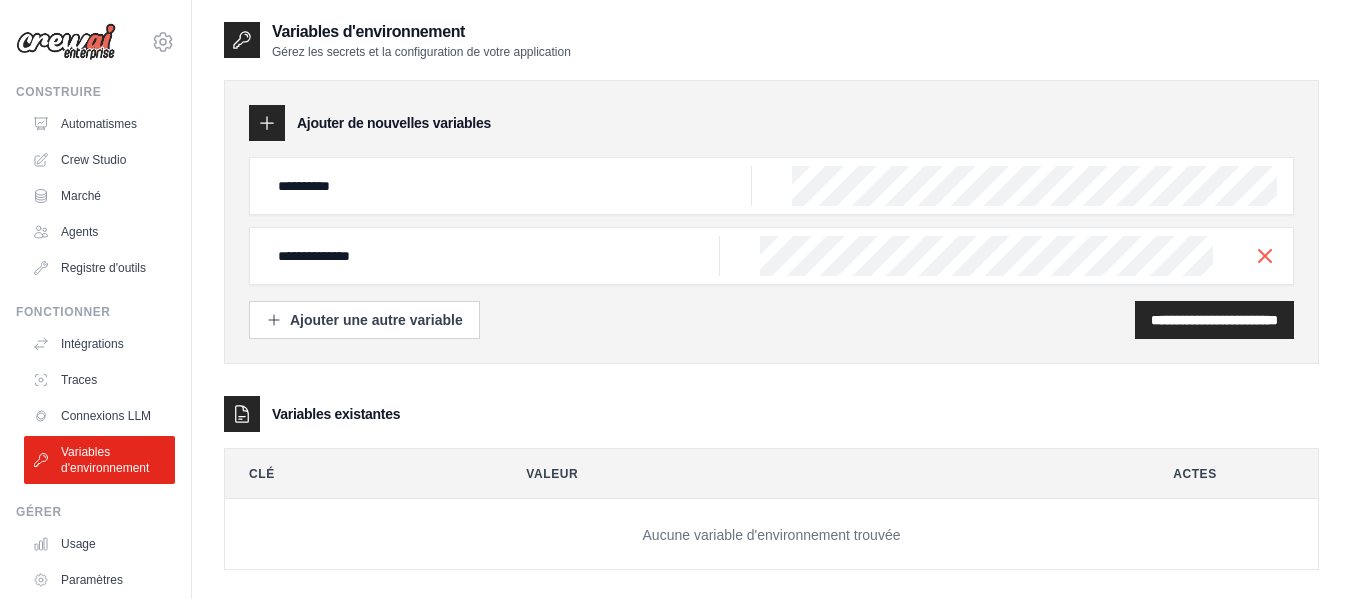 scroll, scrollTop: 40, scrollLeft: 0, axis: vertical 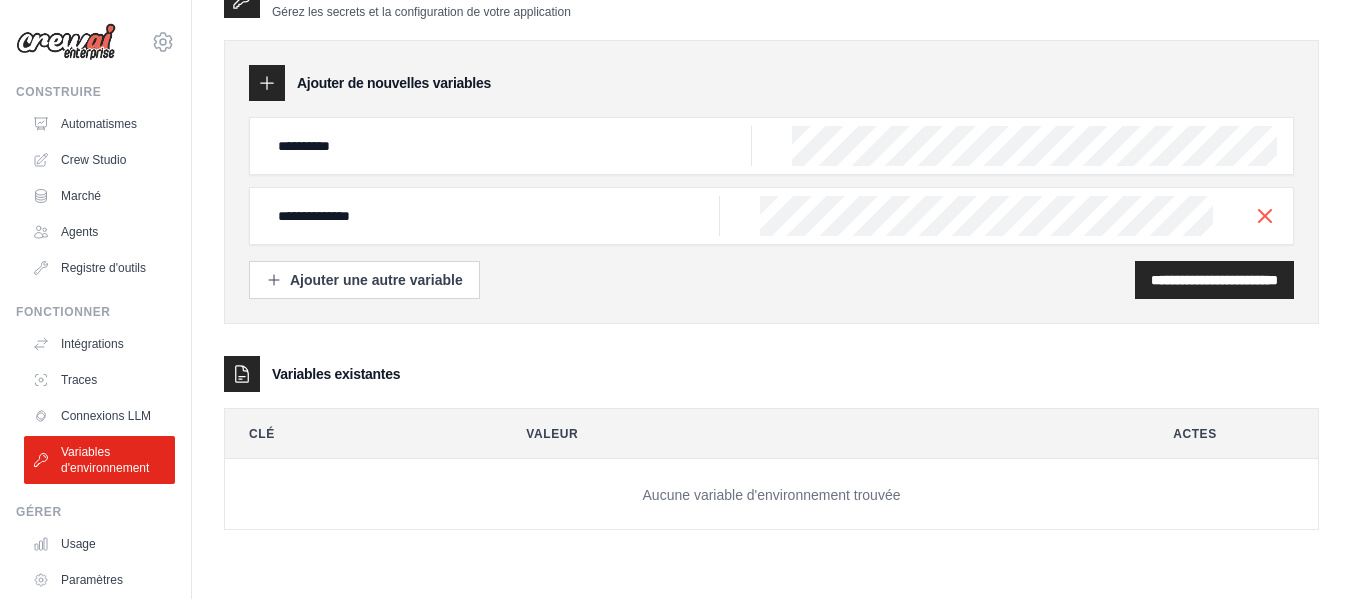 click on "Clé" at bounding box center (355, 433) 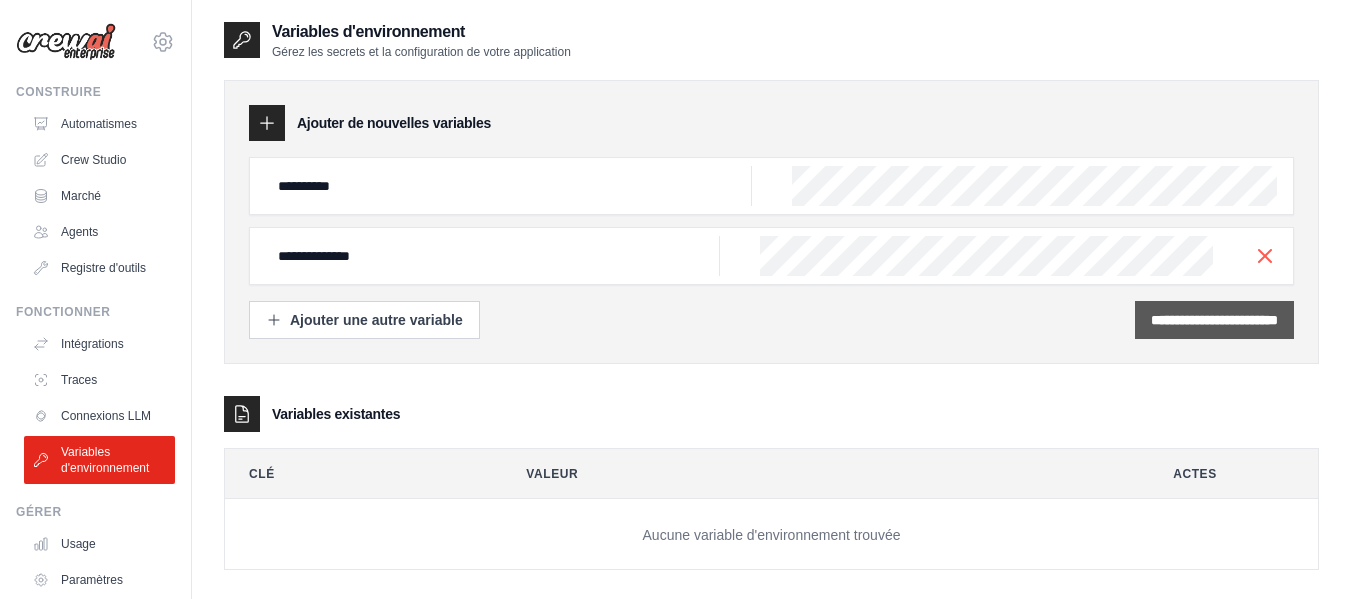 click on "**********" at bounding box center (1214, 320) 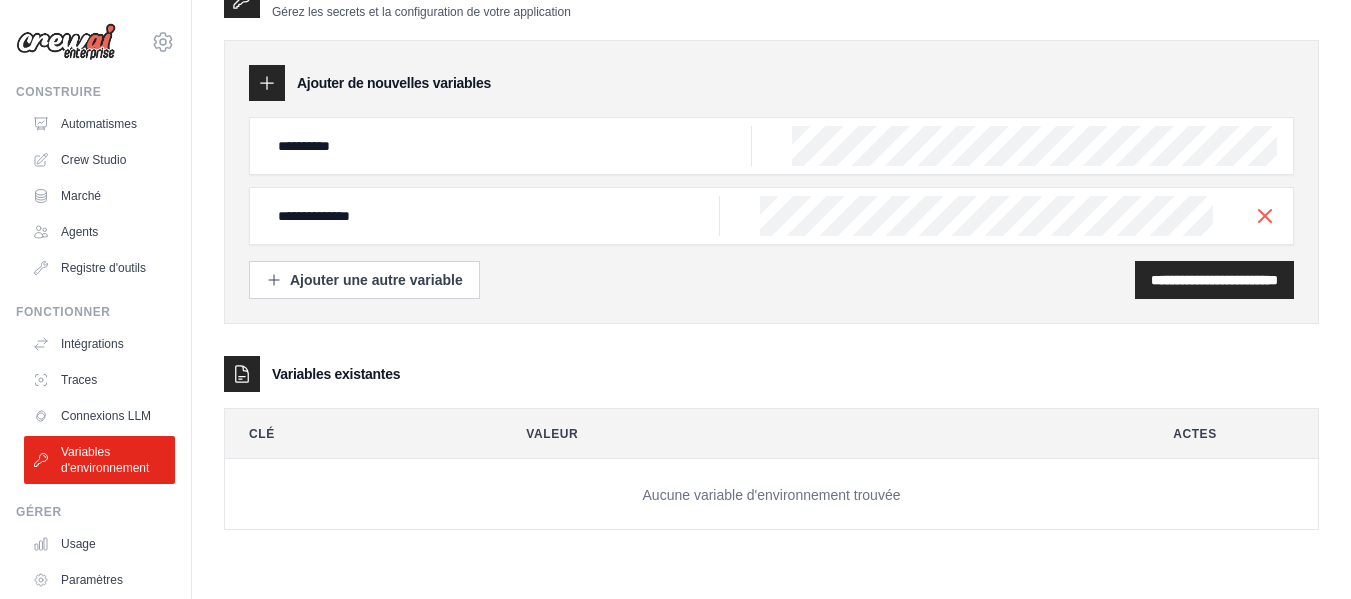 scroll, scrollTop: 0, scrollLeft: 0, axis: both 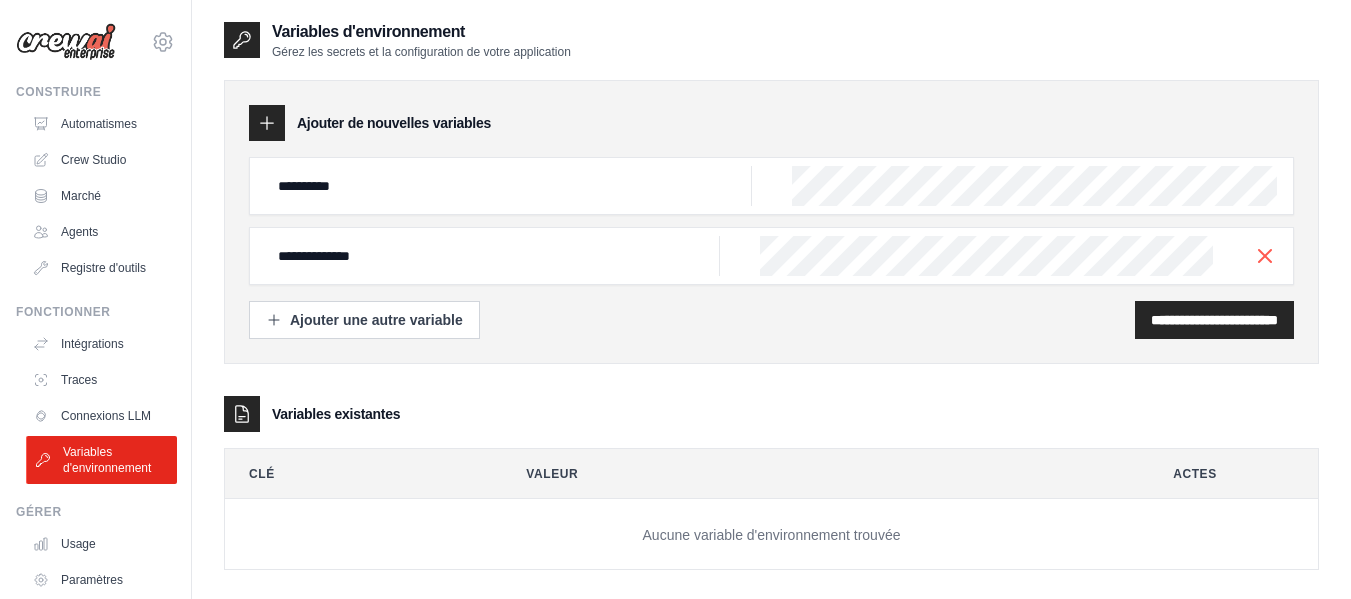 click on "Variables d'environnement" at bounding box center (107, 460) 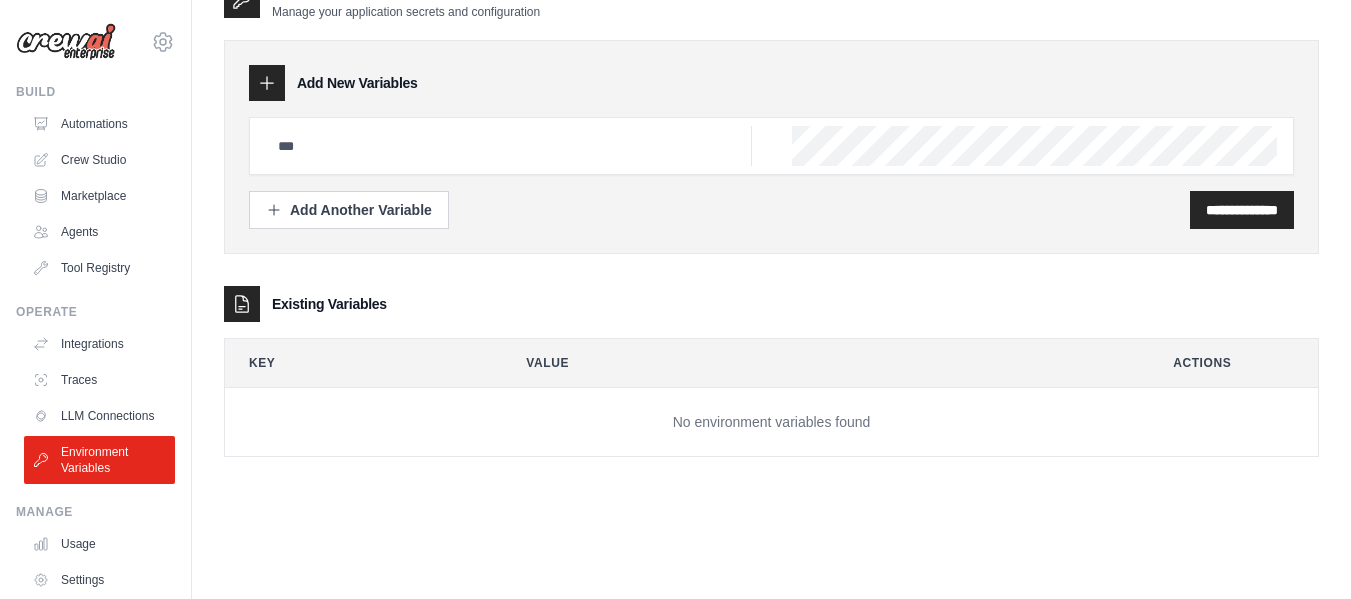 scroll, scrollTop: 0, scrollLeft: 0, axis: both 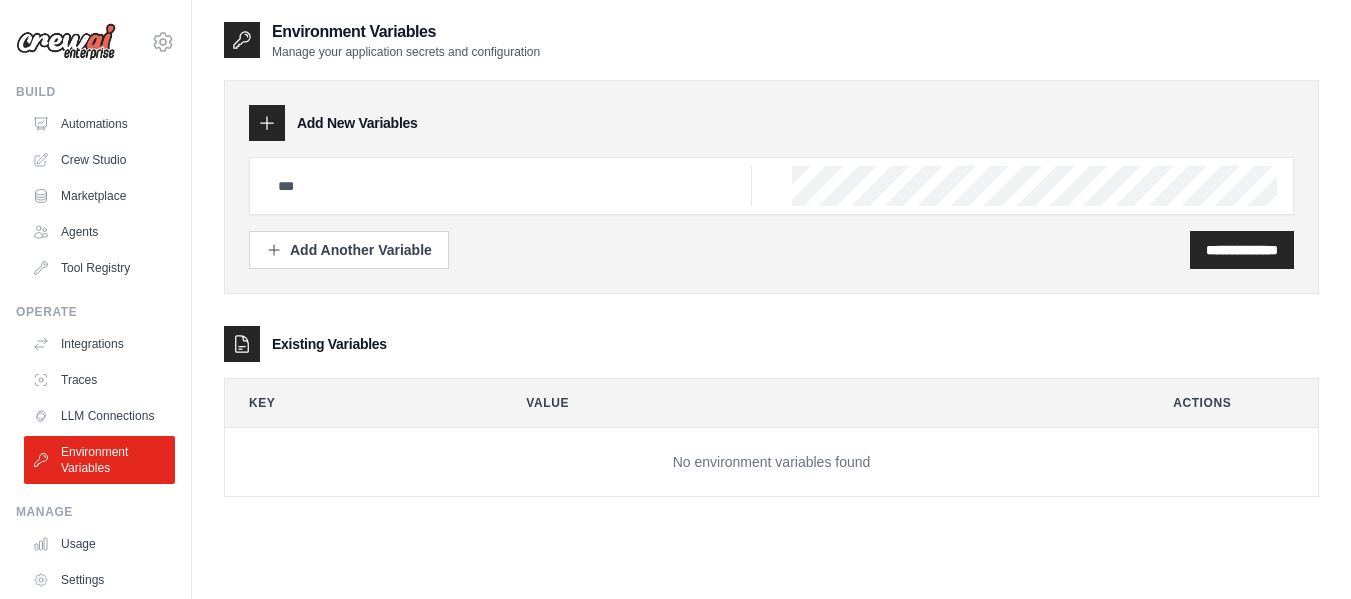 click 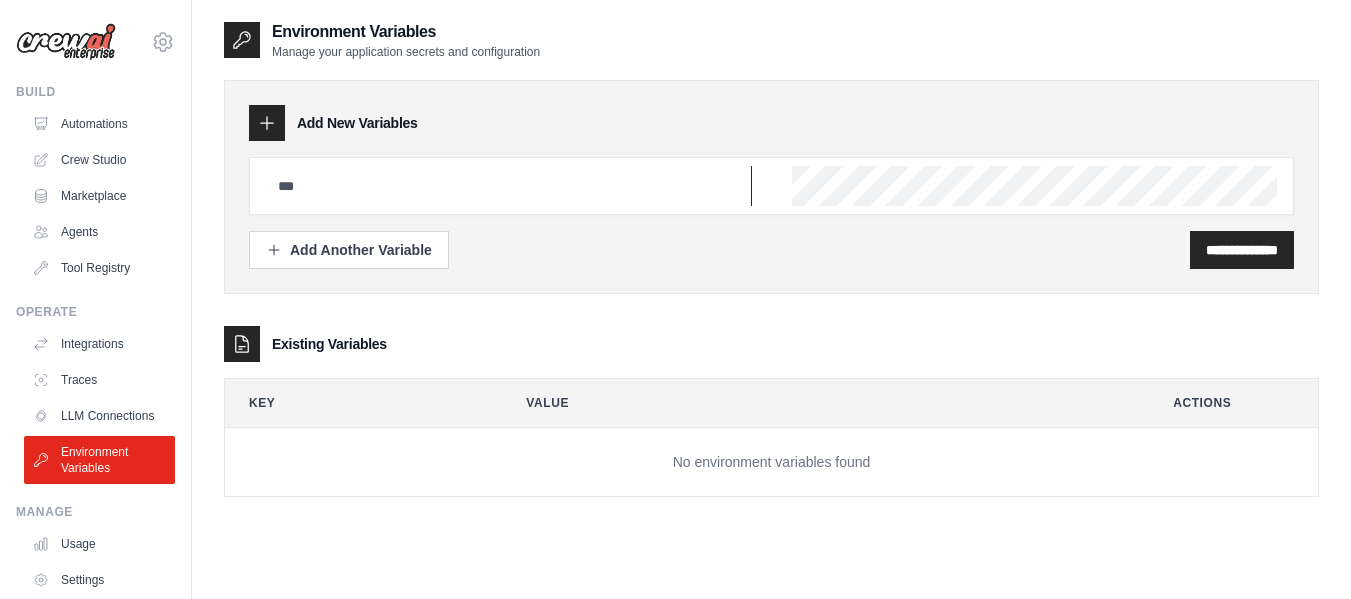 click at bounding box center [509, 186] 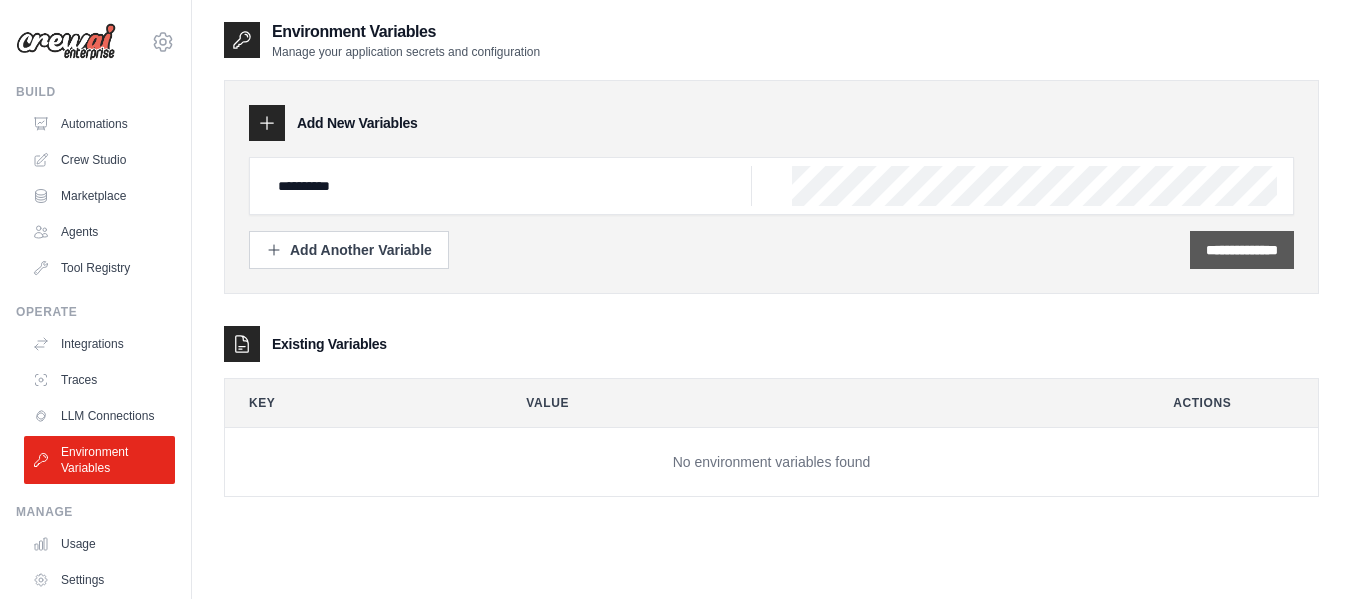 click on "**********" at bounding box center [1242, 250] 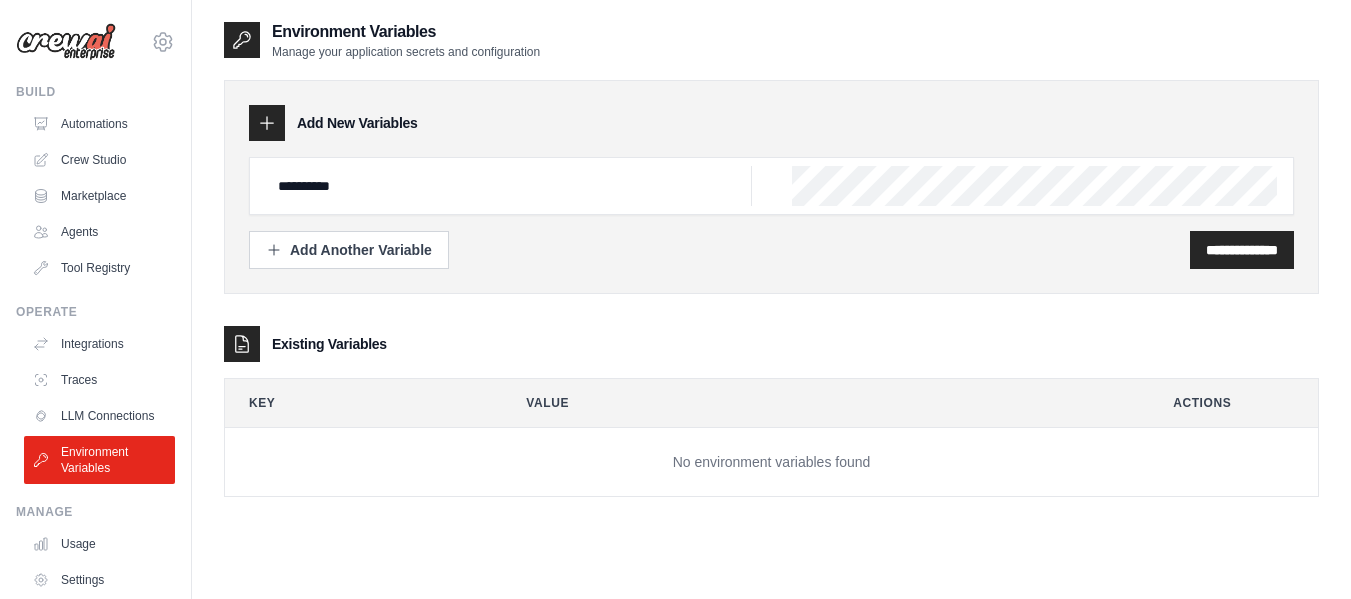 scroll, scrollTop: 40, scrollLeft: 0, axis: vertical 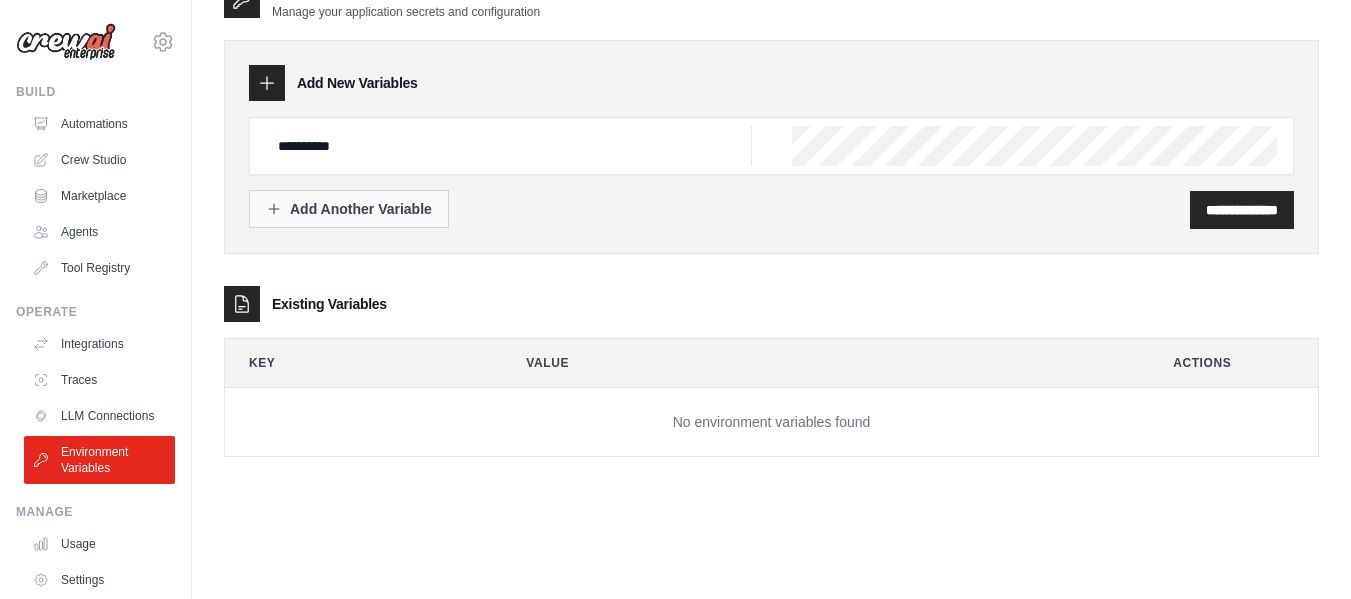 click on "Add Another Variable" at bounding box center (349, 209) 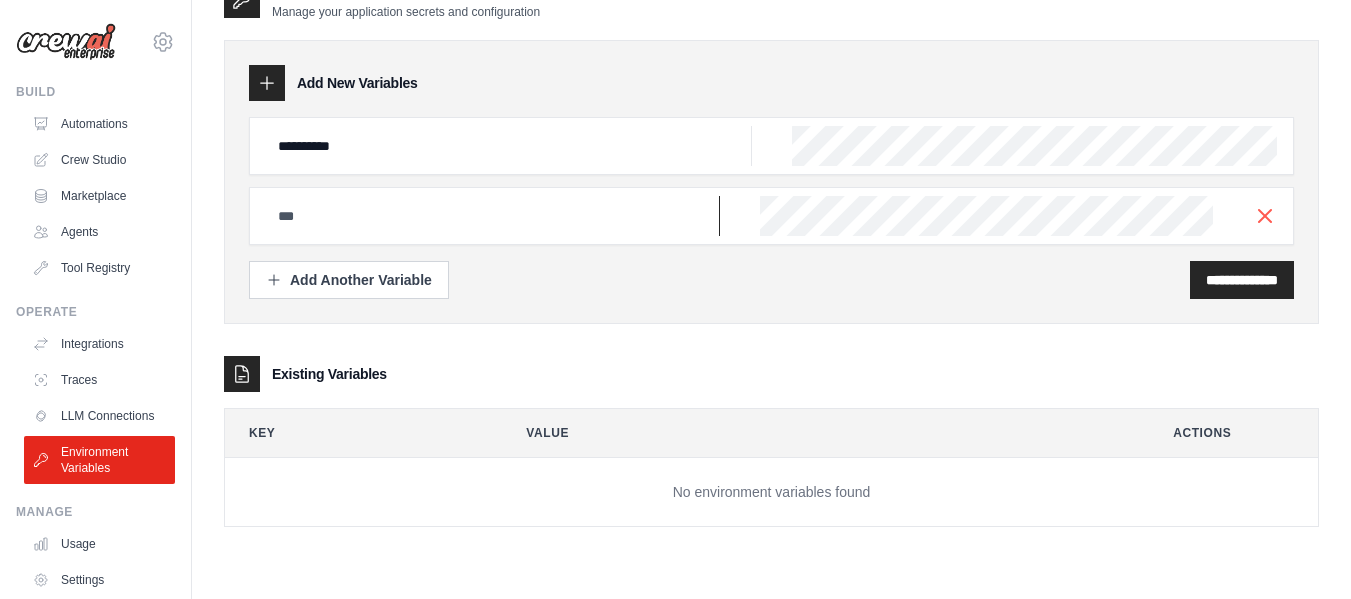 click at bounding box center [509, 146] 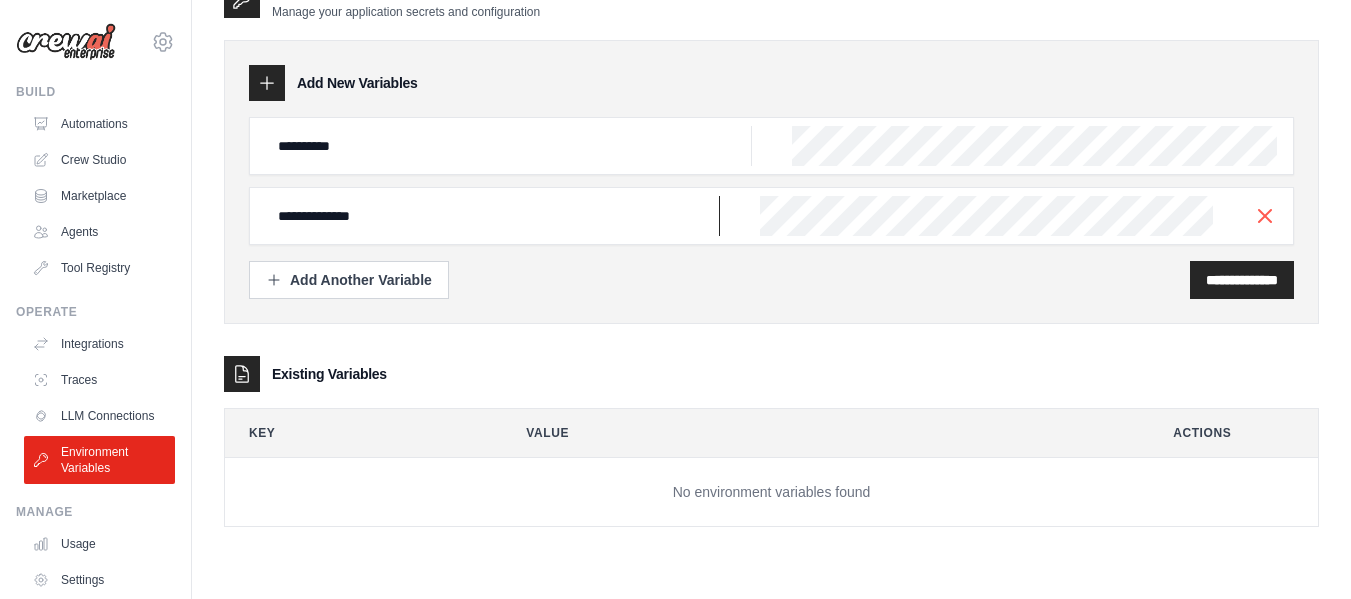 type on "**********" 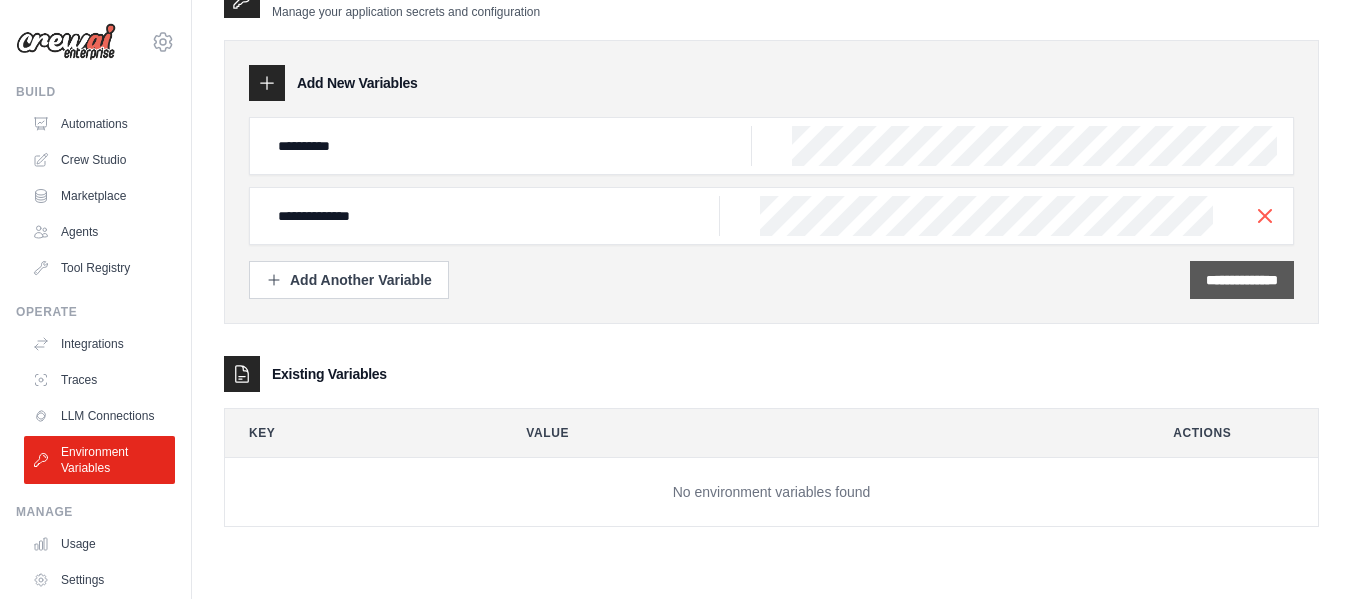 click on "**********" at bounding box center [1242, 280] 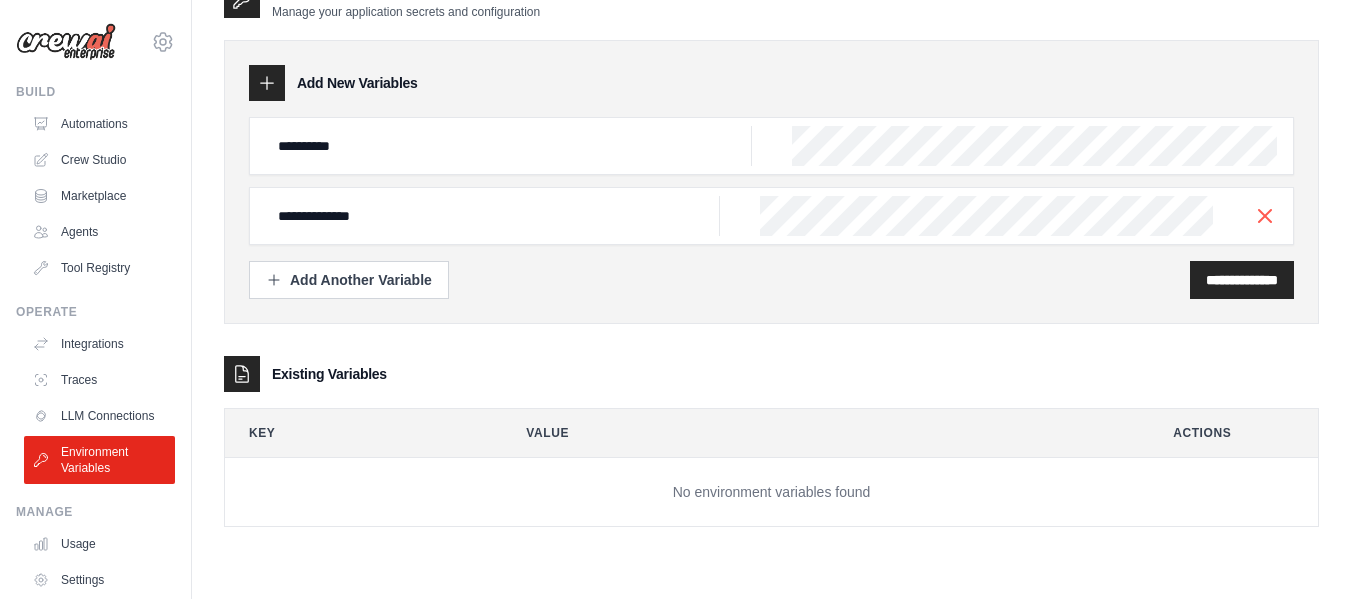 scroll, scrollTop: 0, scrollLeft: 0, axis: both 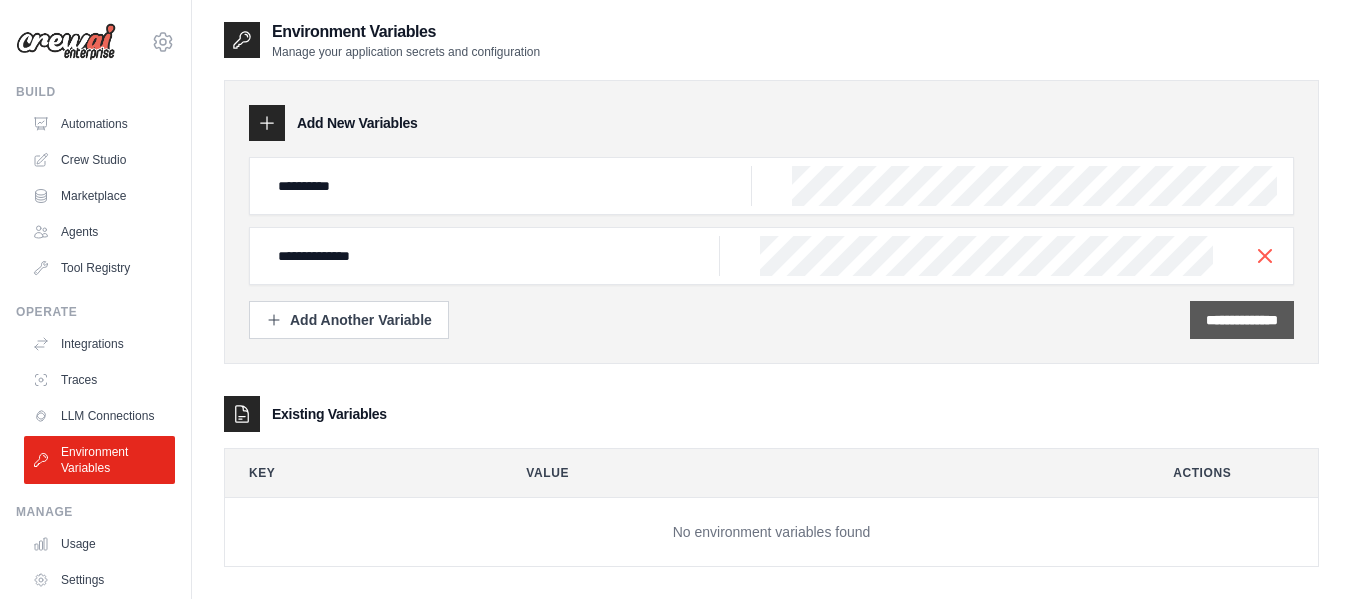 click on "**********" at bounding box center (1242, 320) 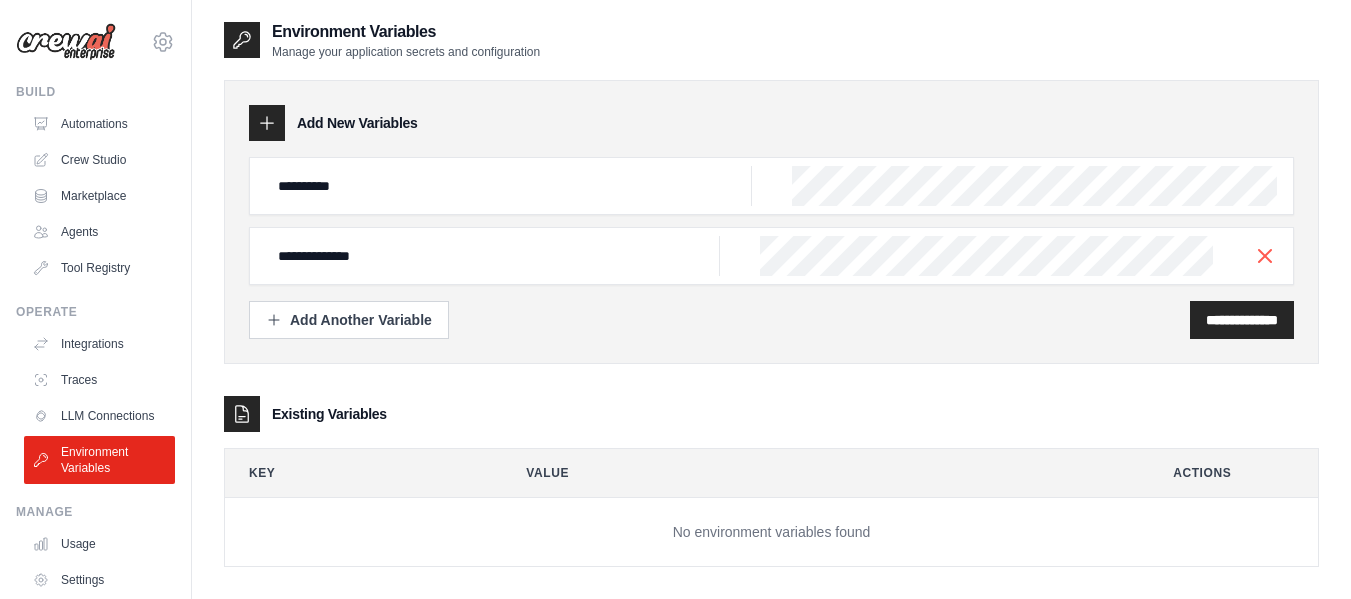 scroll, scrollTop: 40, scrollLeft: 0, axis: vertical 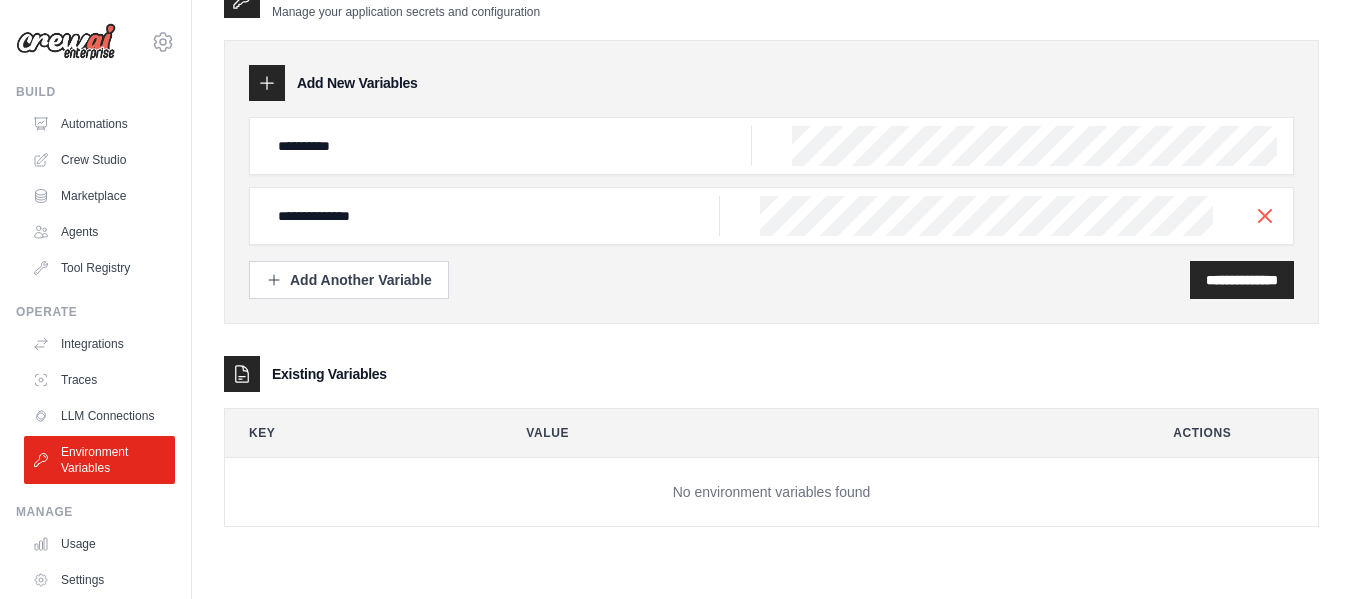 click on "**********" at bounding box center [771, 216] 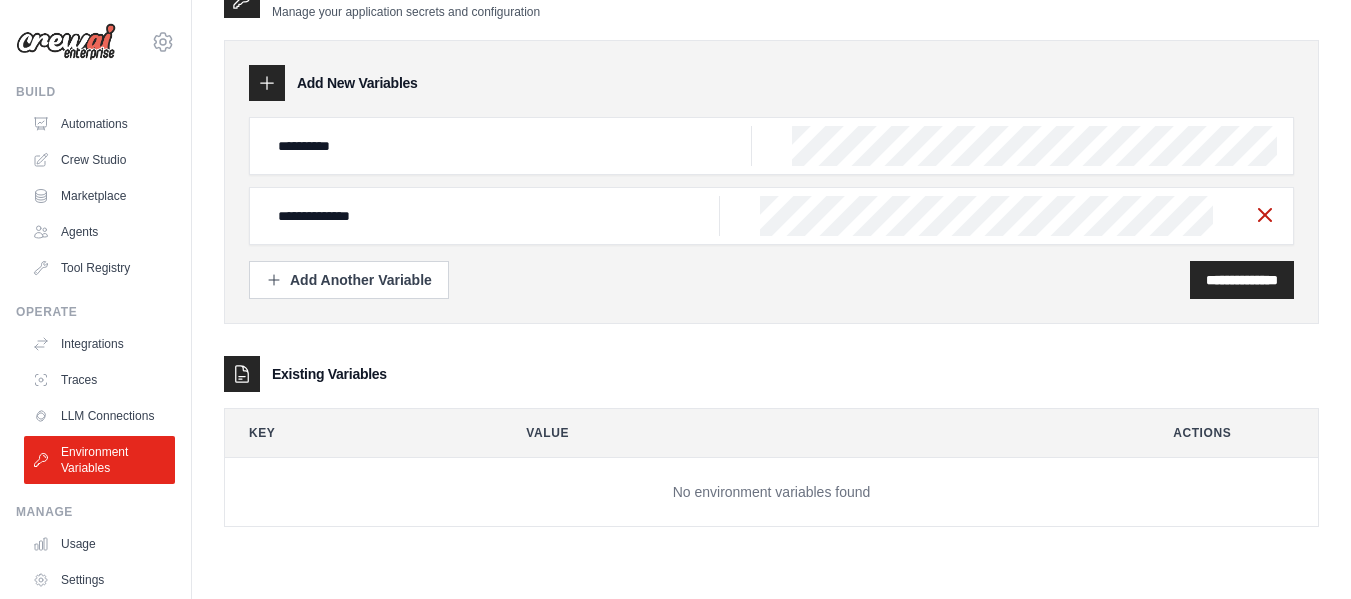 click 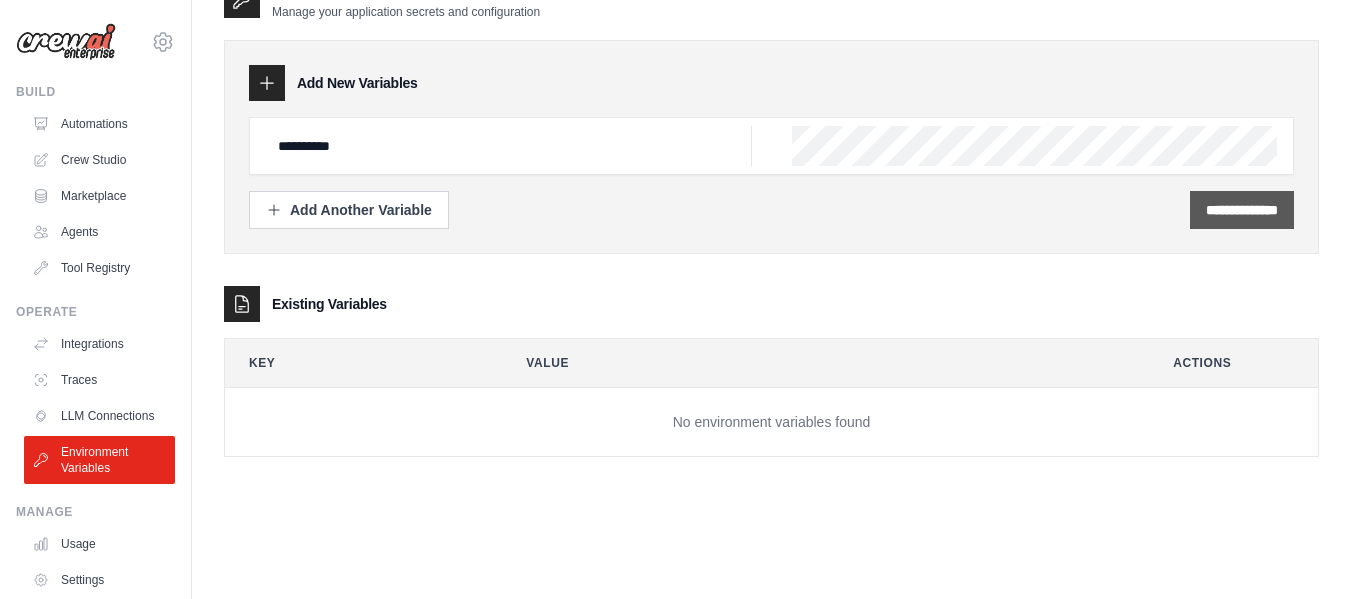 click on "**********" at bounding box center [1242, 210] 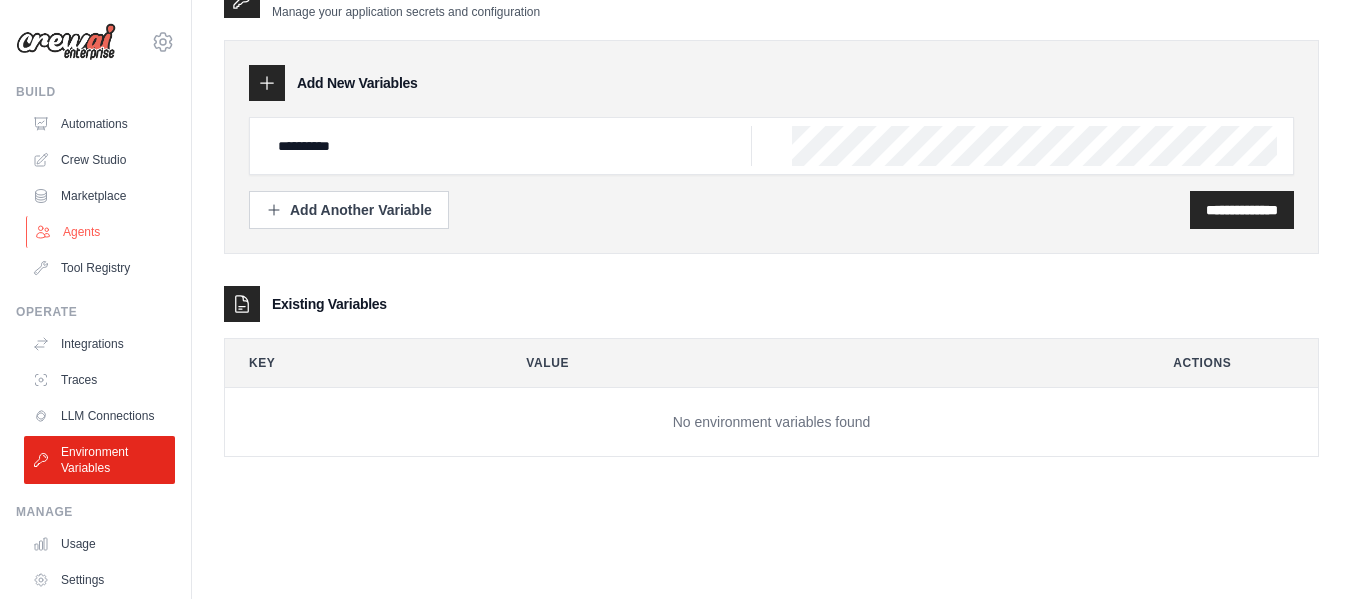 click on "Agents" at bounding box center [101, 232] 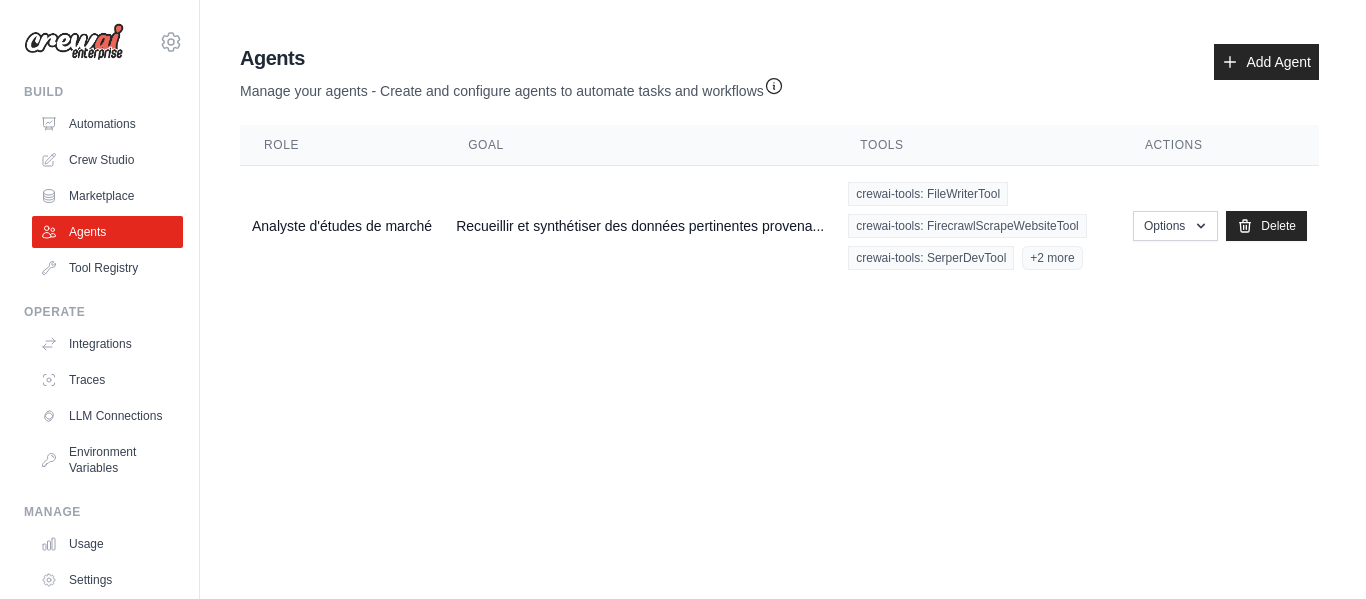 scroll, scrollTop: 0, scrollLeft: 0, axis: both 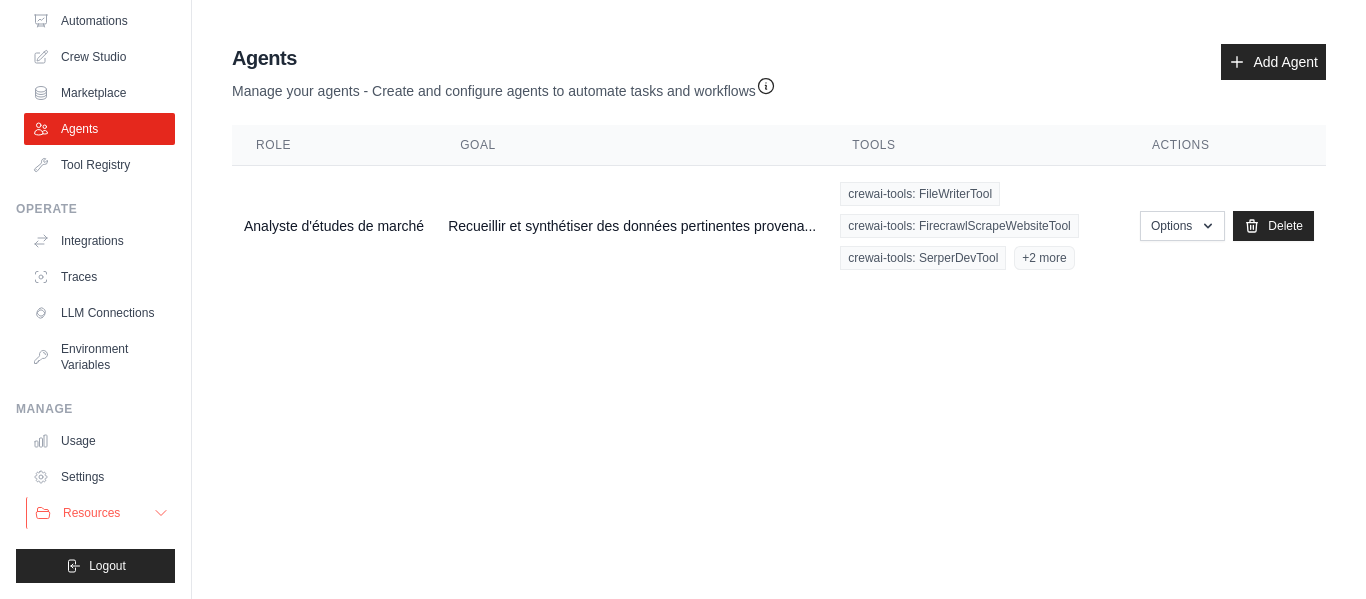 click 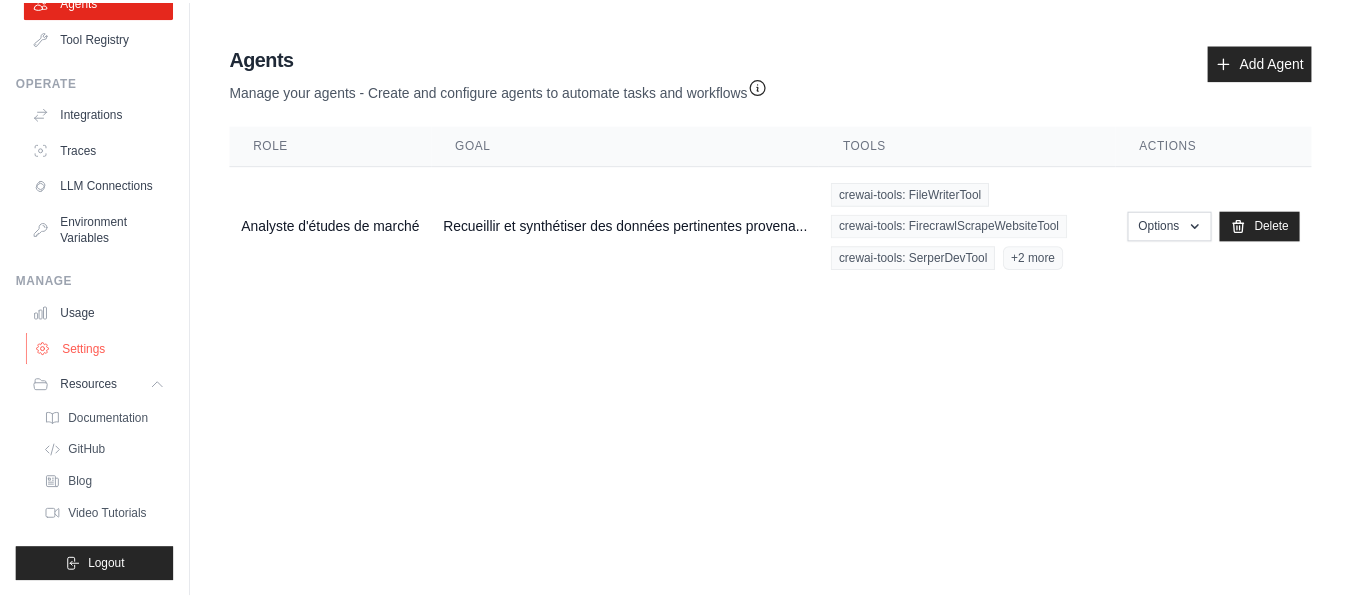 scroll, scrollTop: 147, scrollLeft: 0, axis: vertical 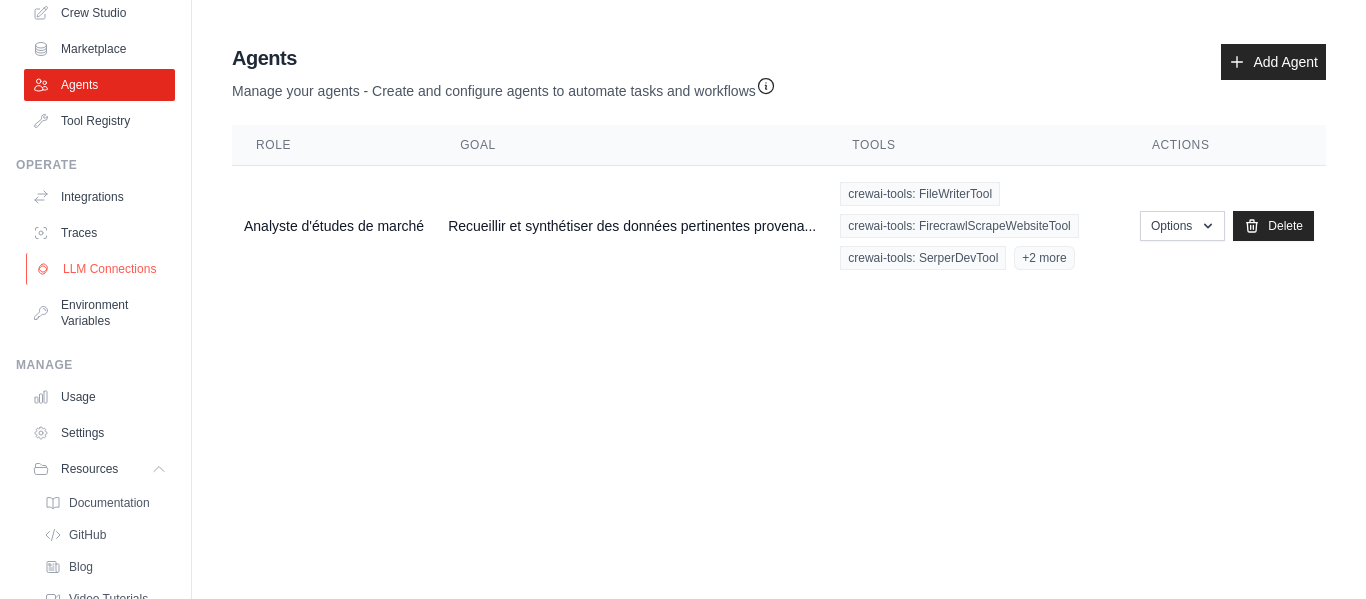 click on "LLM Connections" at bounding box center (101, 269) 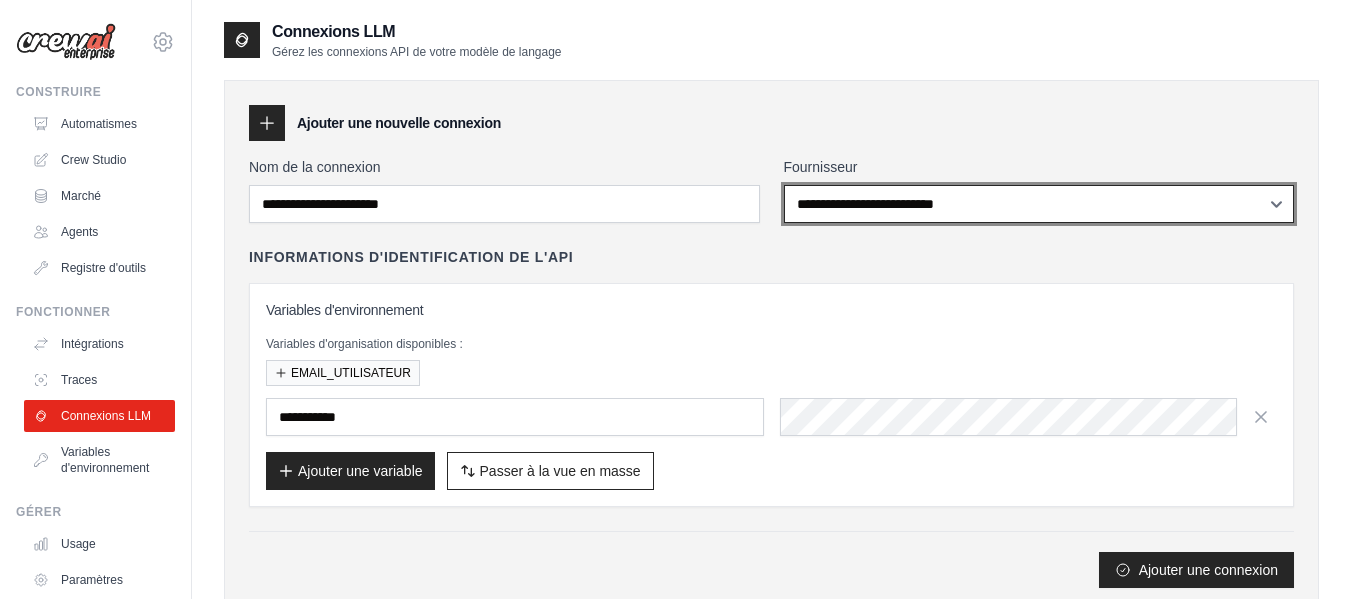 click on "**********" at bounding box center (1039, 204) 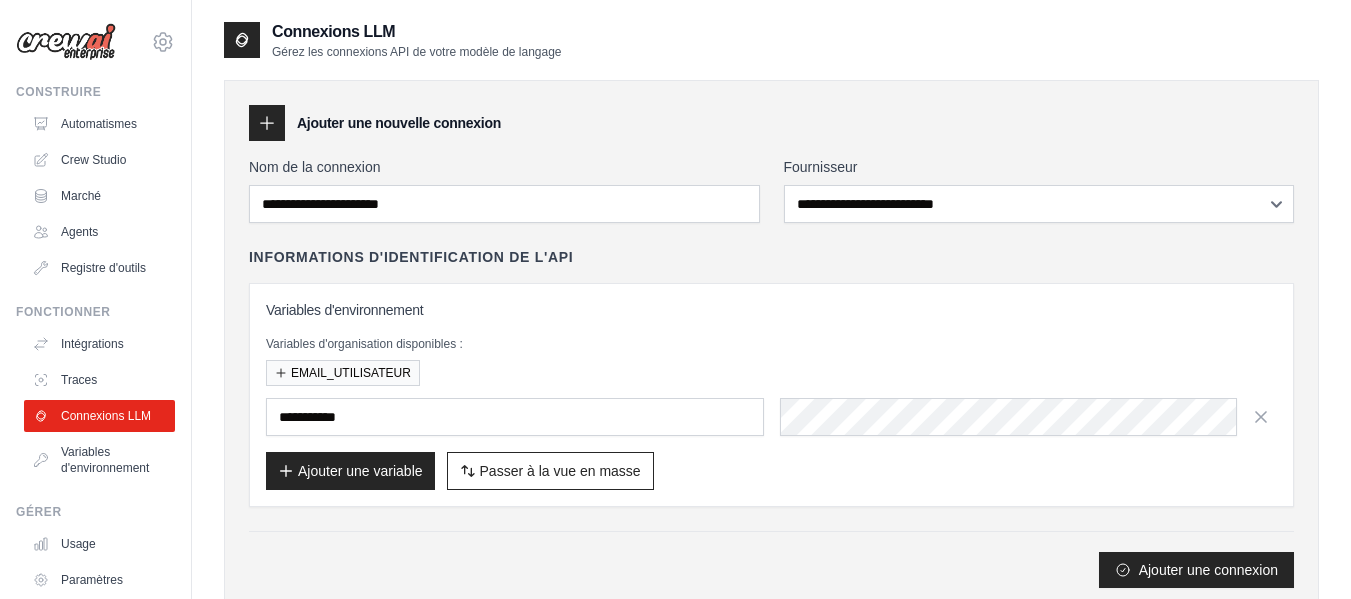 click on "**********" at bounding box center [771, 346] 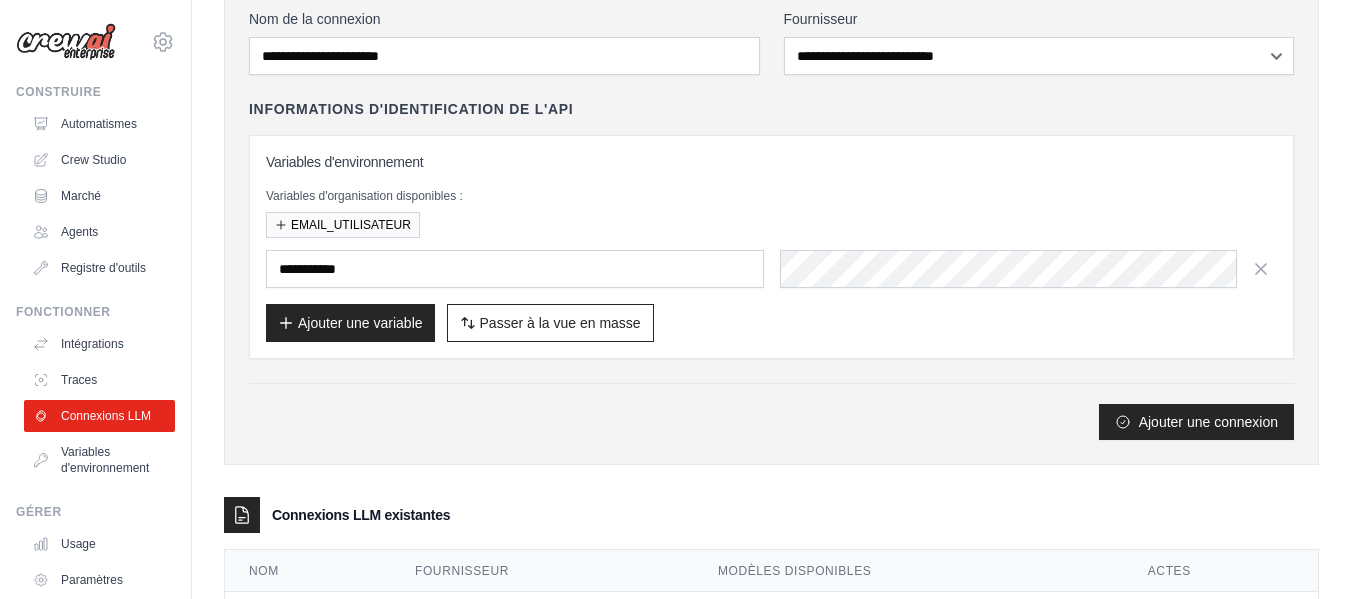 scroll, scrollTop: 0, scrollLeft: 0, axis: both 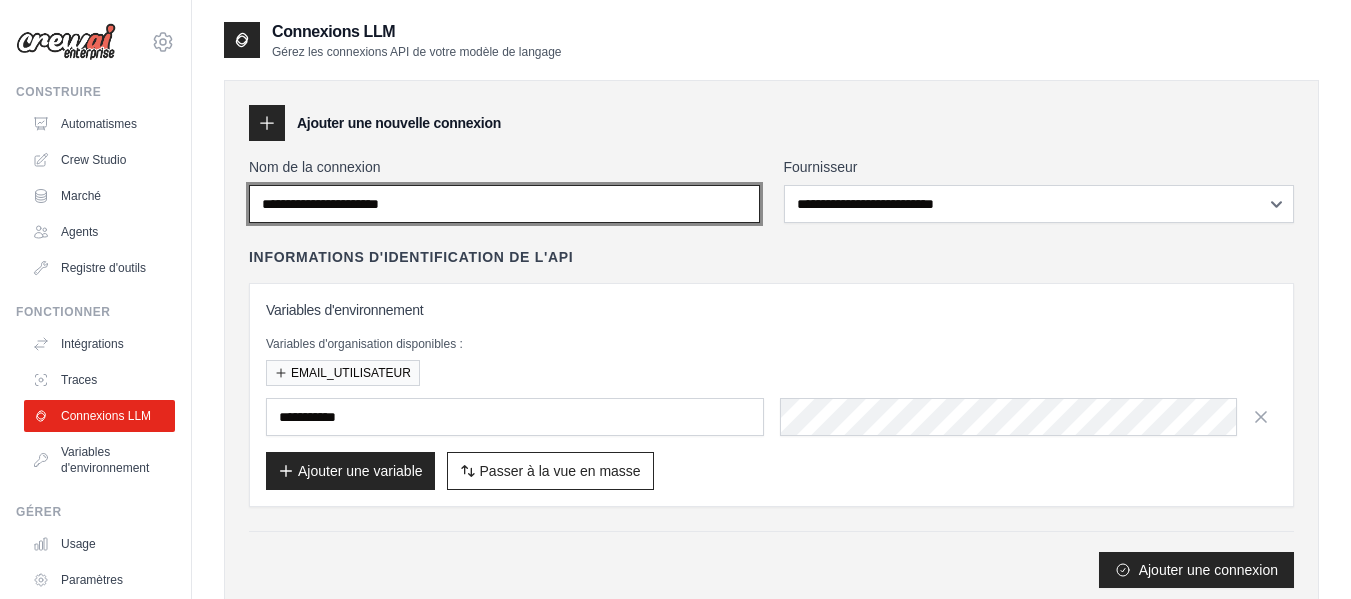 click on "Nom de la connexion" at bounding box center (504, 204) 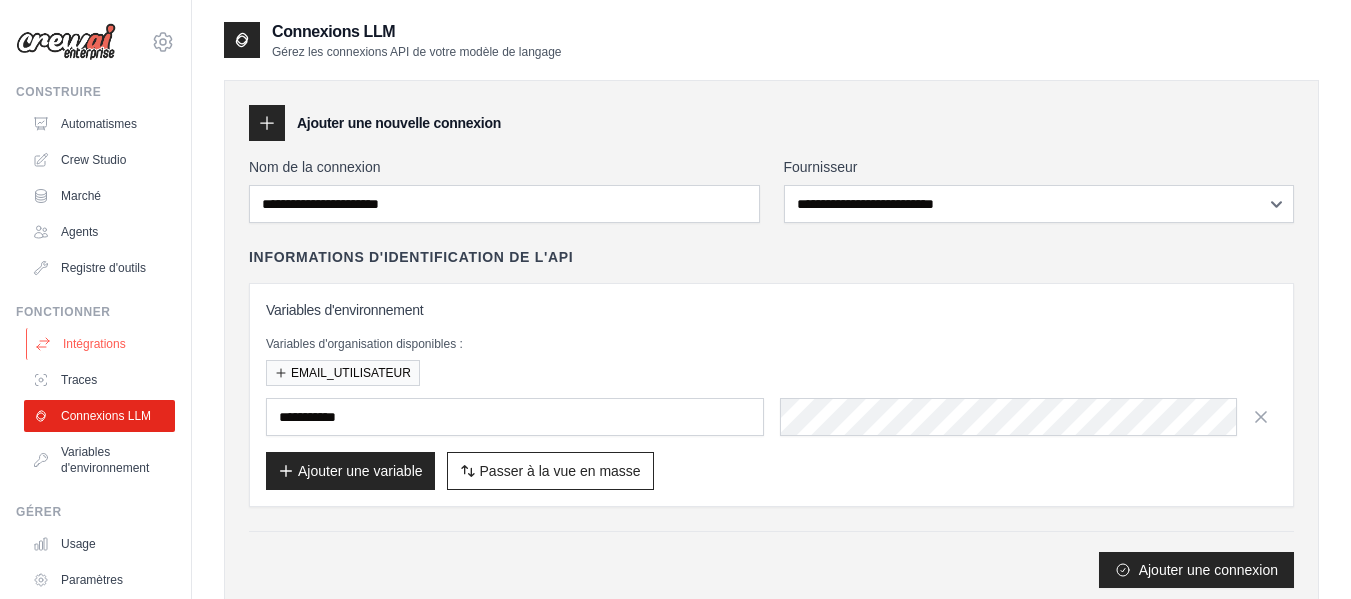 click on "Intégrations" at bounding box center [101, 344] 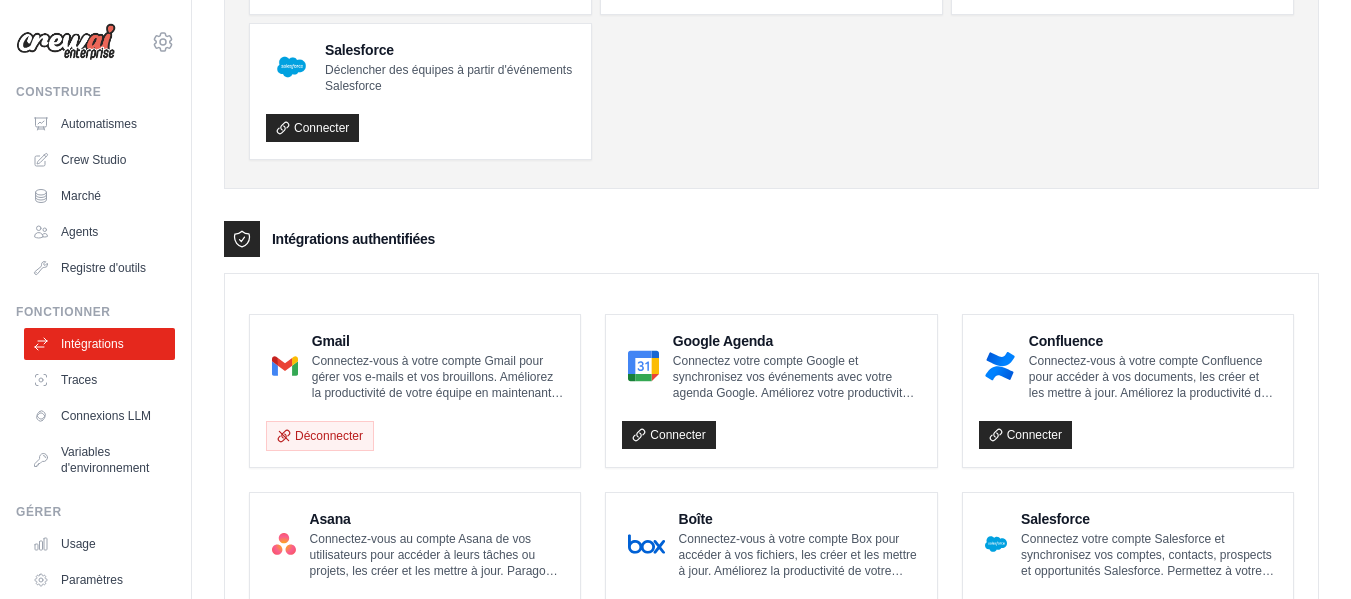 scroll, scrollTop: 0, scrollLeft: 0, axis: both 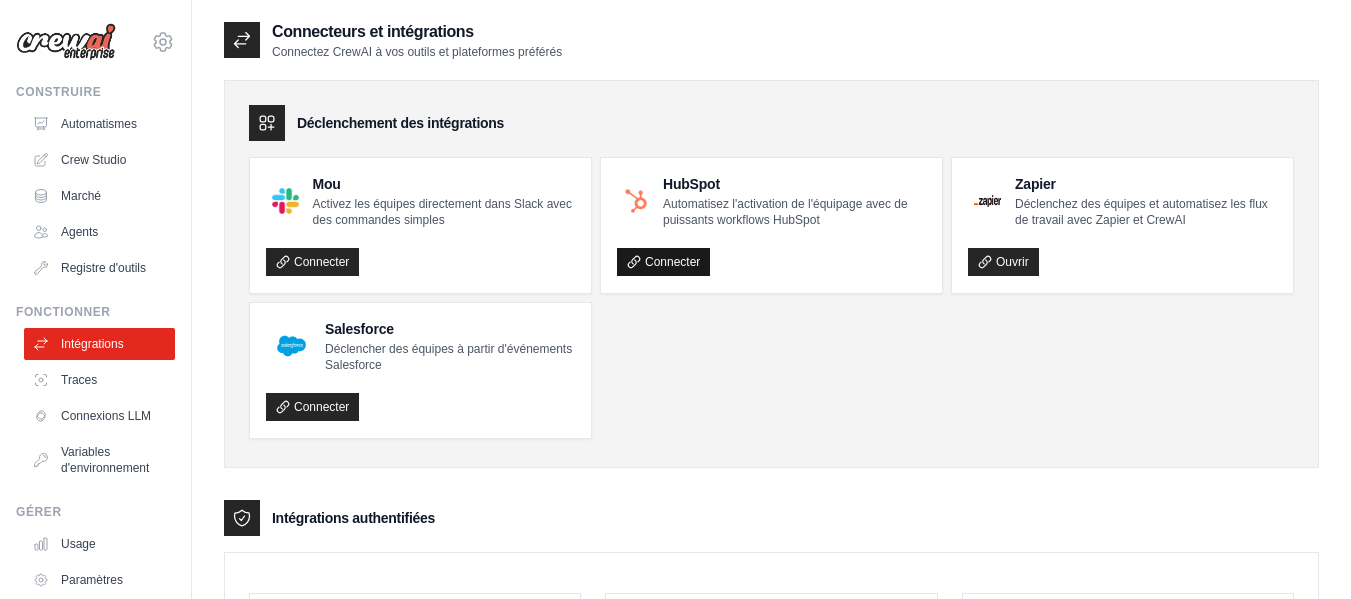 click on "Connecter" at bounding box center (672, 262) 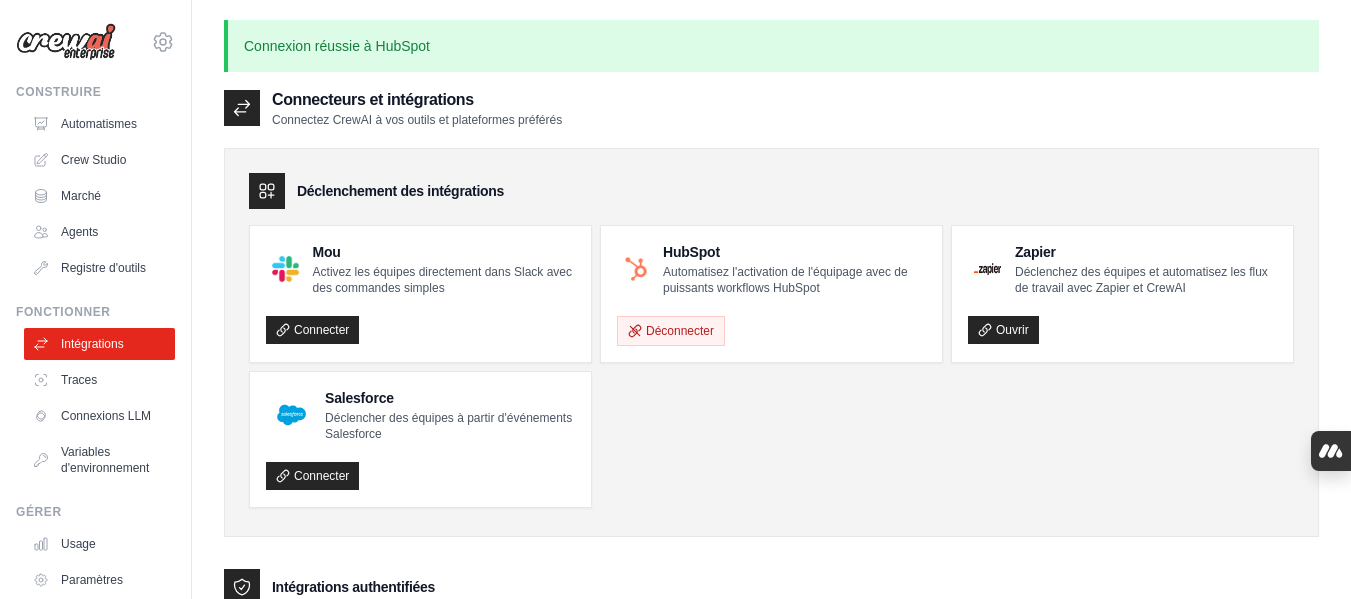 scroll, scrollTop: 0, scrollLeft: 0, axis: both 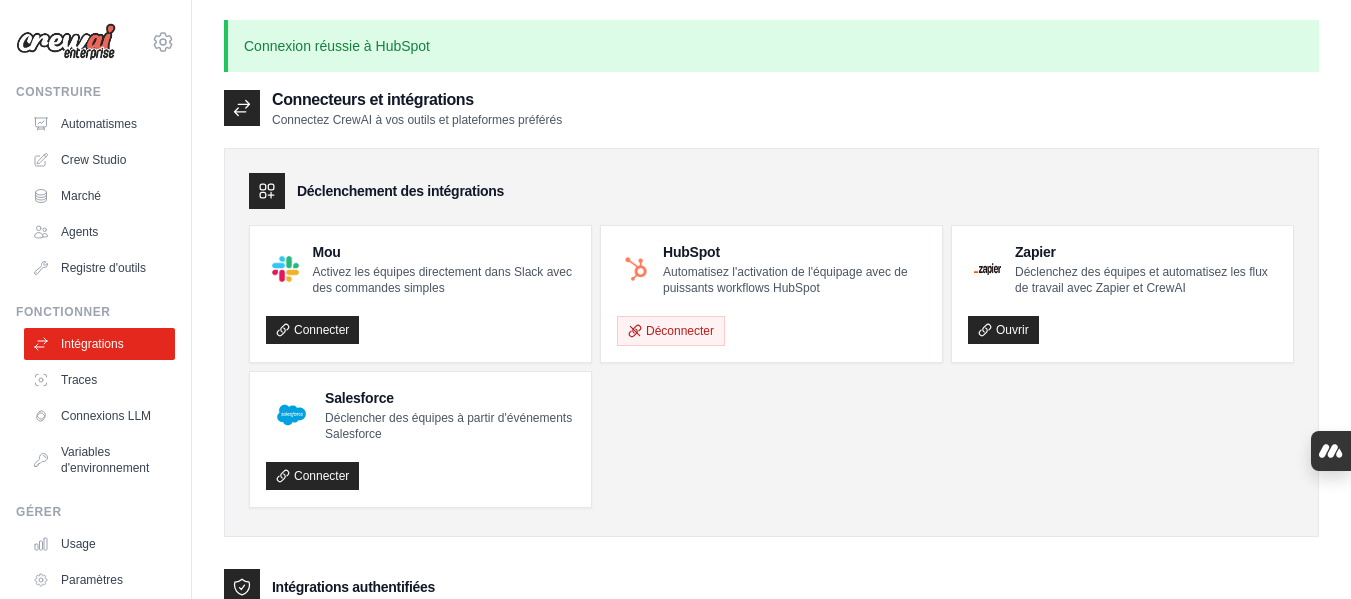 click on "Déconnecter" at bounding box center [771, 325] 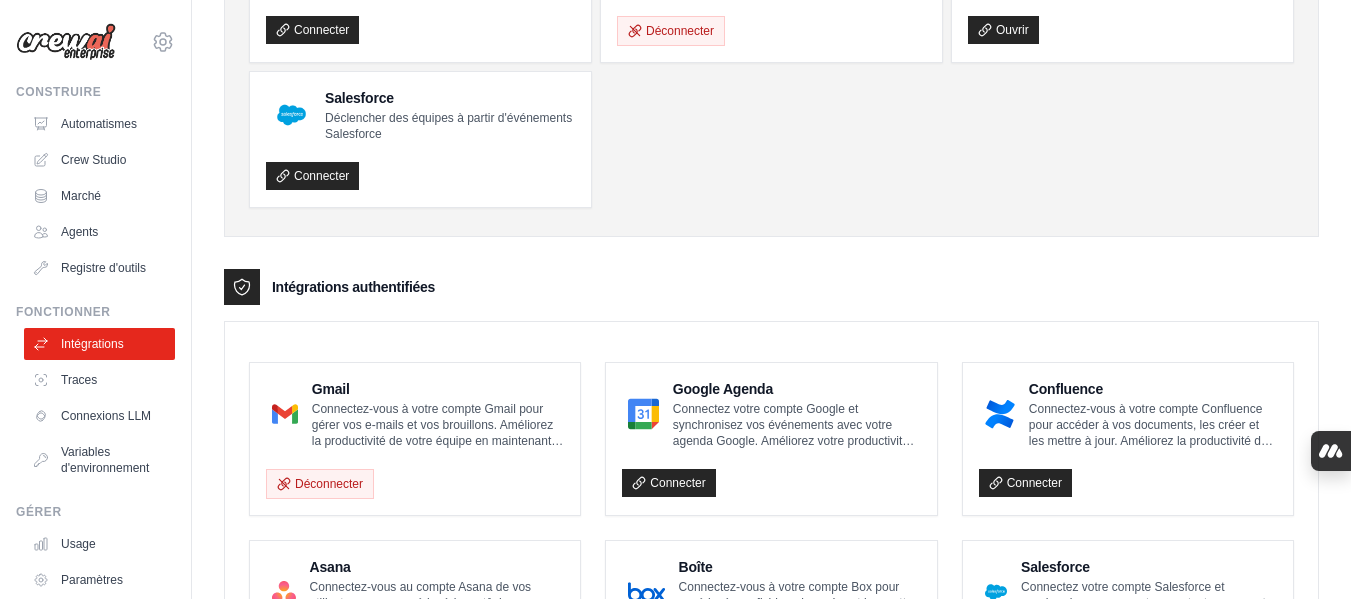 scroll, scrollTop: 100, scrollLeft: 0, axis: vertical 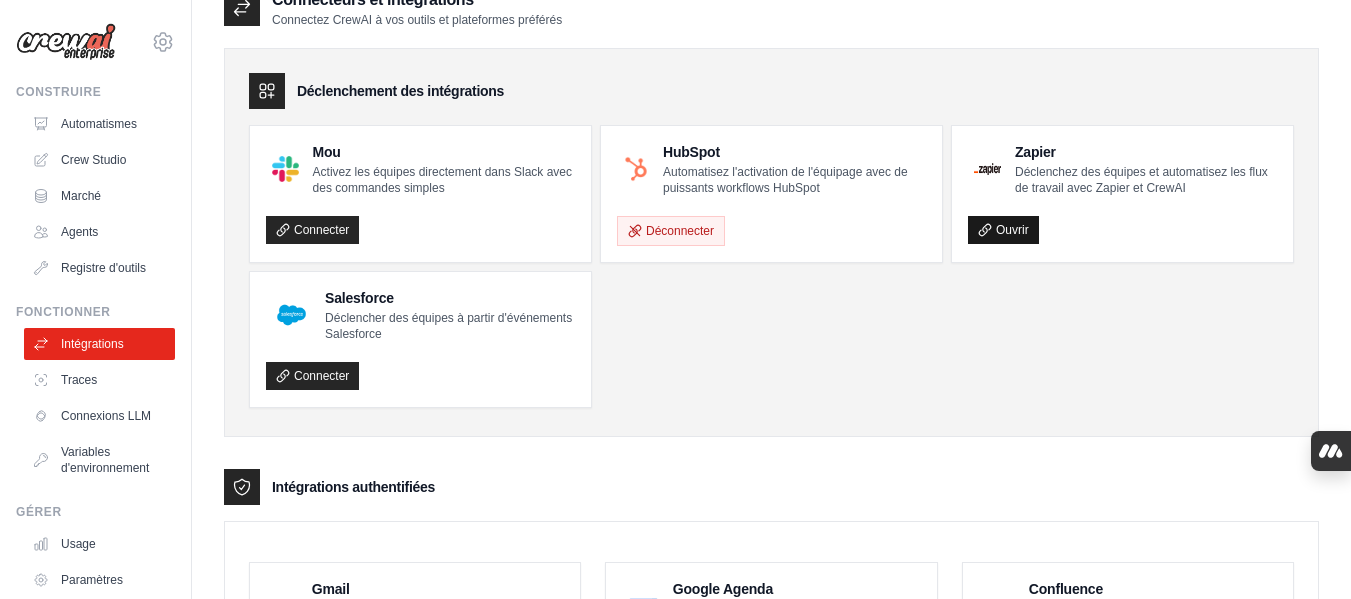 click on "Ouvrir" at bounding box center (1012, 230) 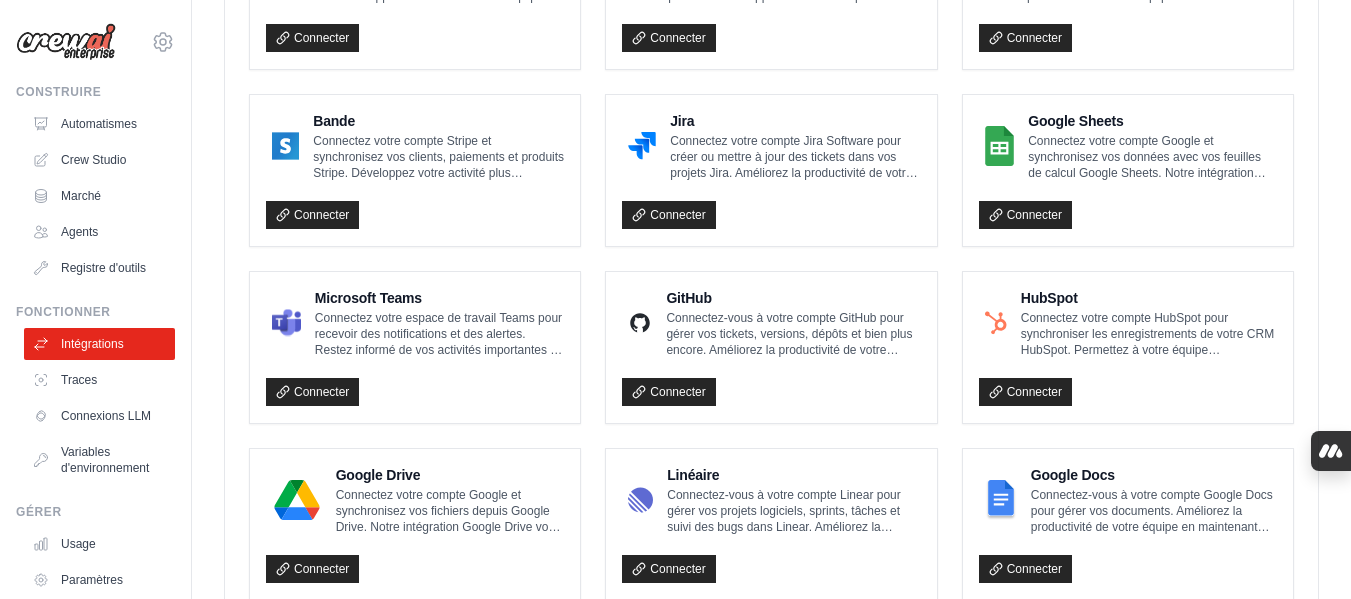 scroll, scrollTop: 1348, scrollLeft: 0, axis: vertical 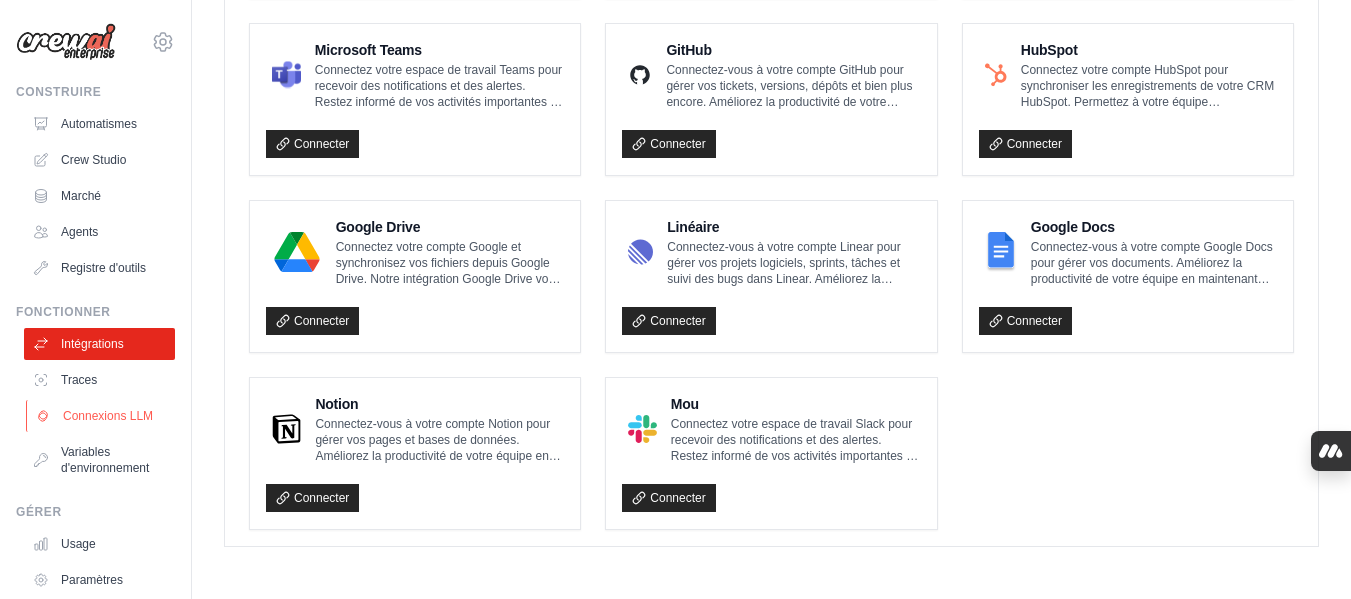 click on "Connexions LLM" at bounding box center [108, 416] 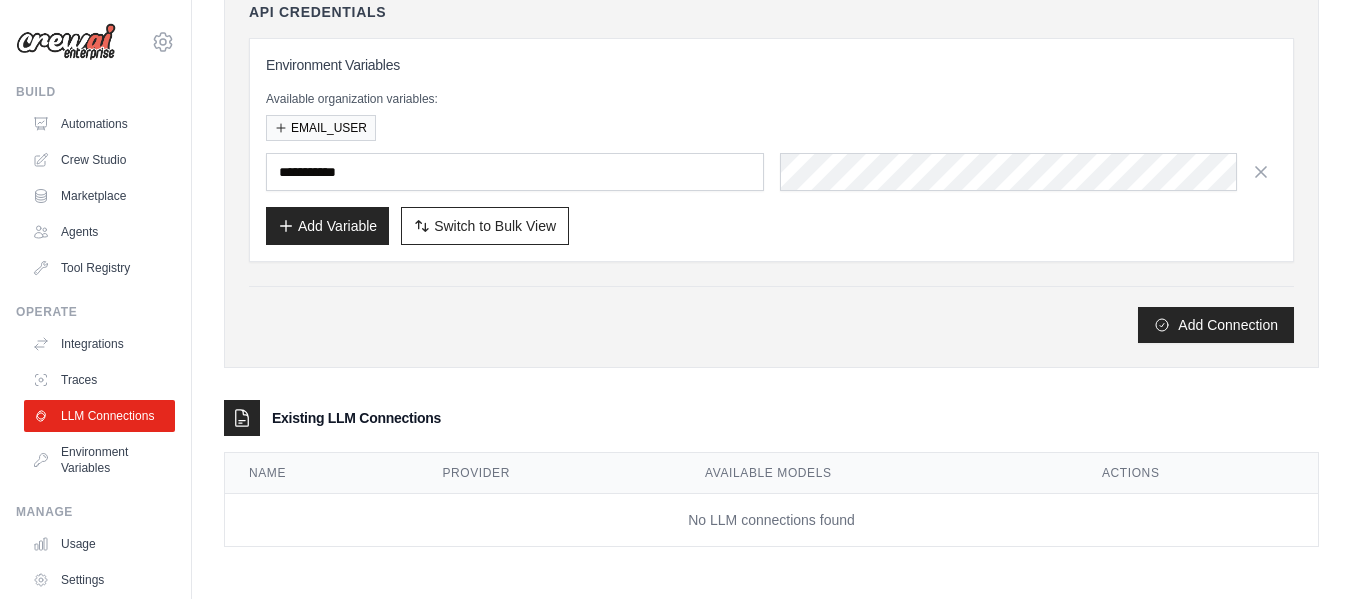 scroll, scrollTop: 0, scrollLeft: 0, axis: both 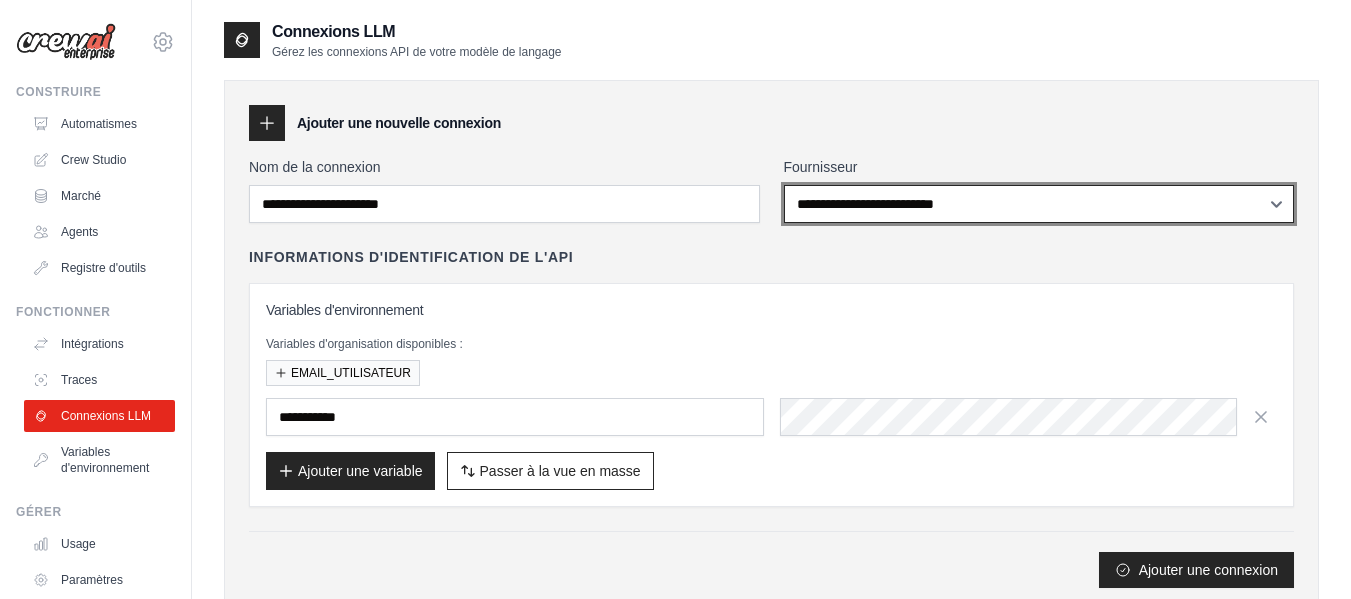 click on "**********" at bounding box center [1039, 204] 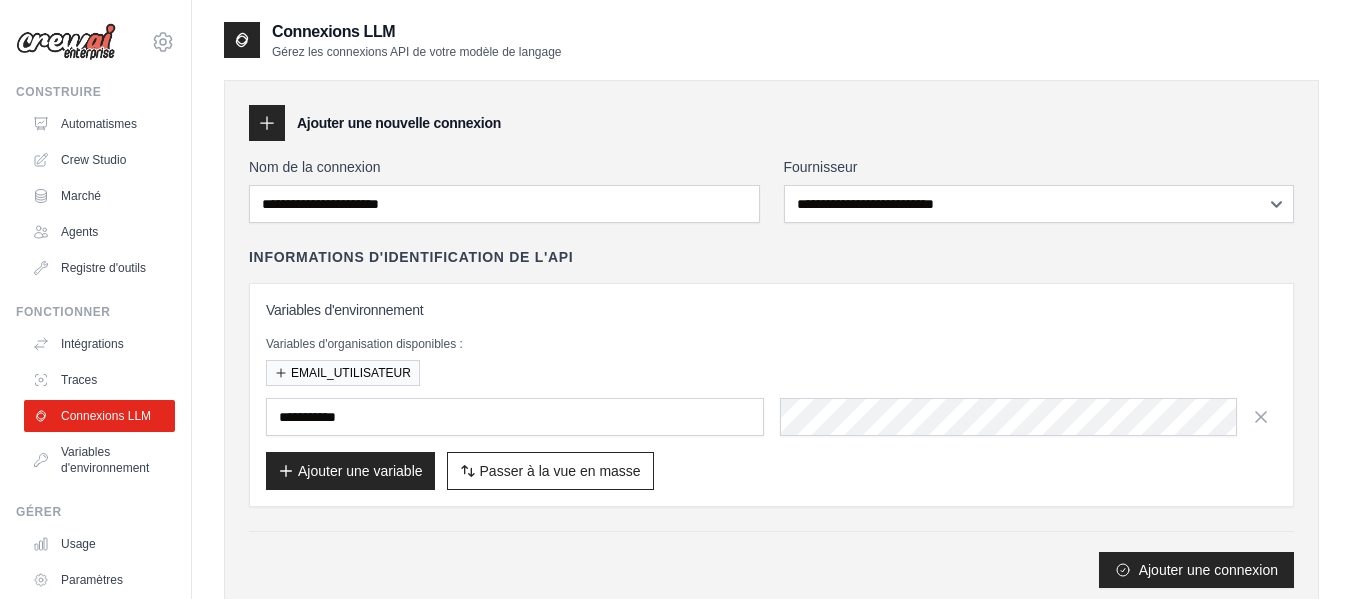 click on "Variables d'environnement
Variables d'organisation disponibles :
EMAIL_UTILISATEUR
Ajouter une variable
Passer à la vue en masse
Passer à la vue tableau" at bounding box center (771, 395) 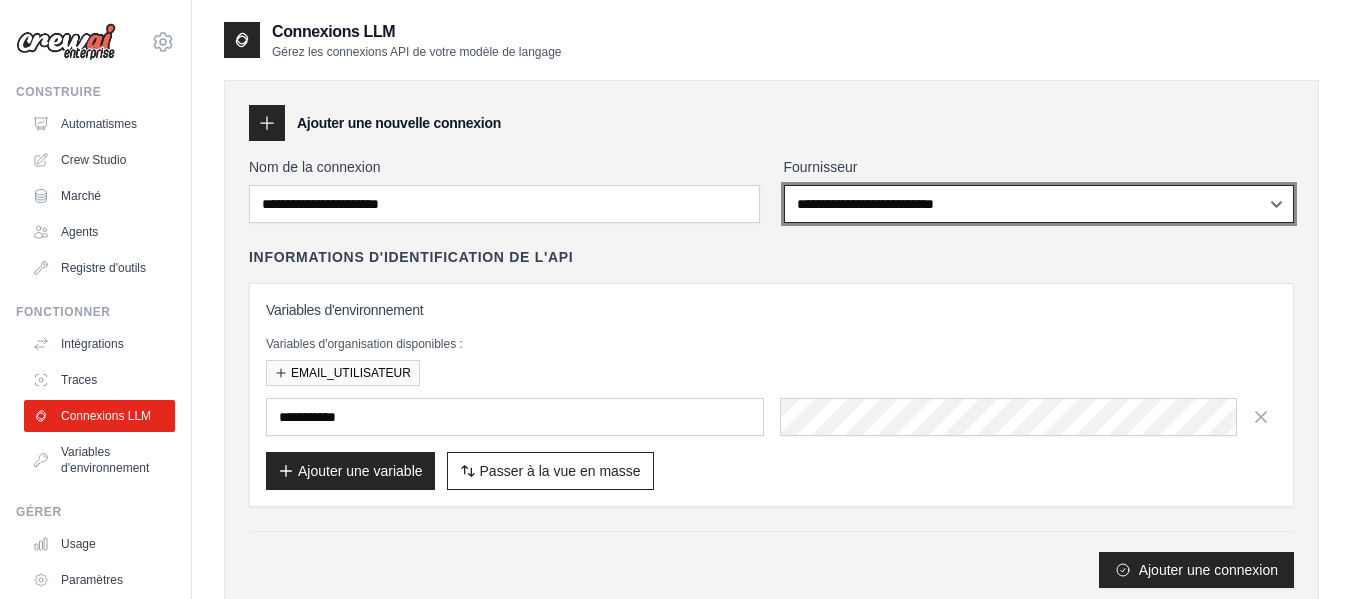 click on "**********" at bounding box center (1039, 204) 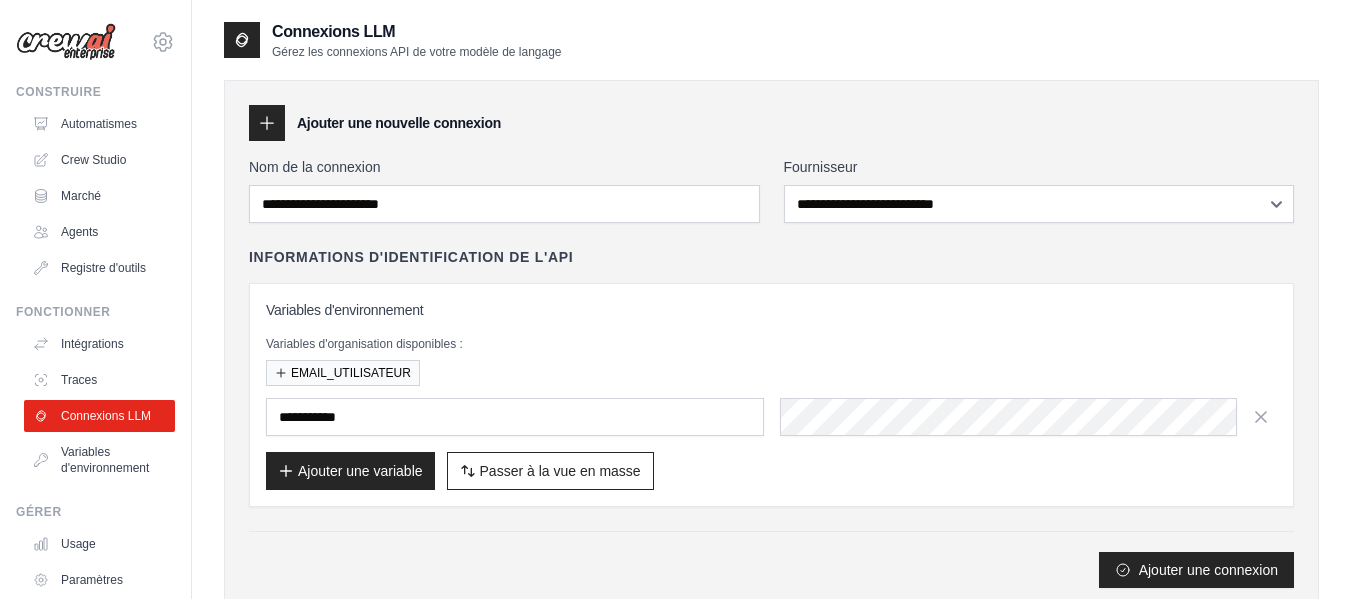 click on "Variables d'environnement
Variables d'organisation disponibles :
EMAIL_UTILISATEUR
Ajouter une variable
Passer à la vue en masse
Passer à la vue tableau" at bounding box center [771, 395] 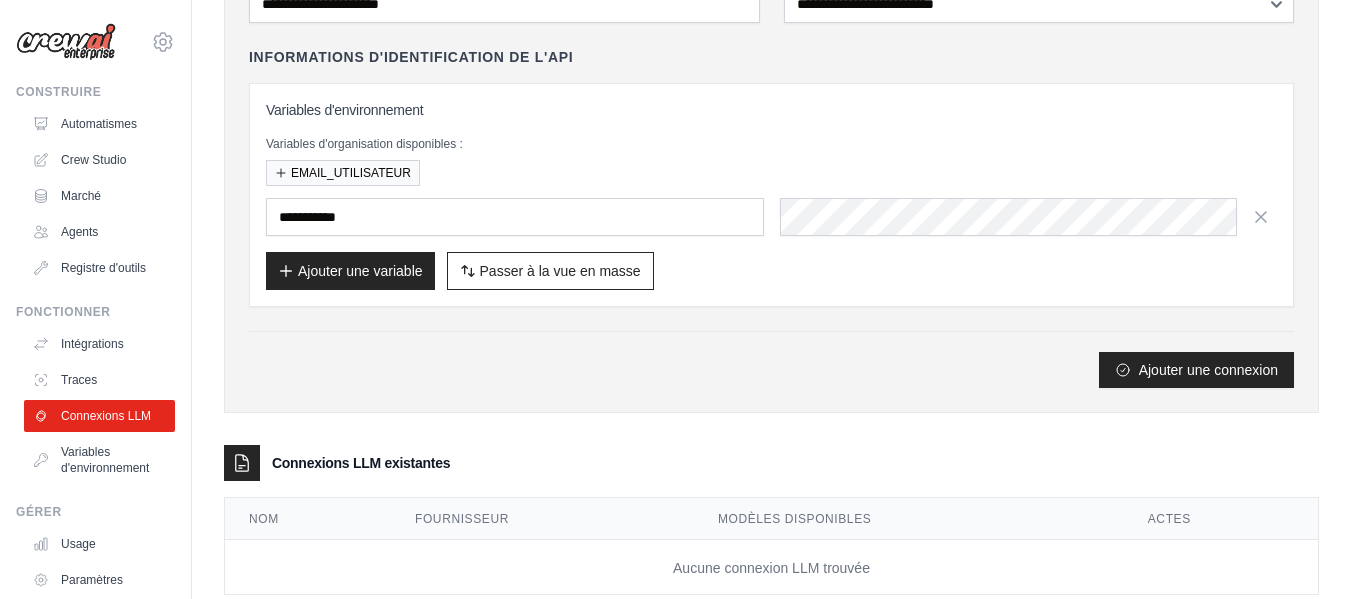 scroll, scrollTop: 100, scrollLeft: 0, axis: vertical 